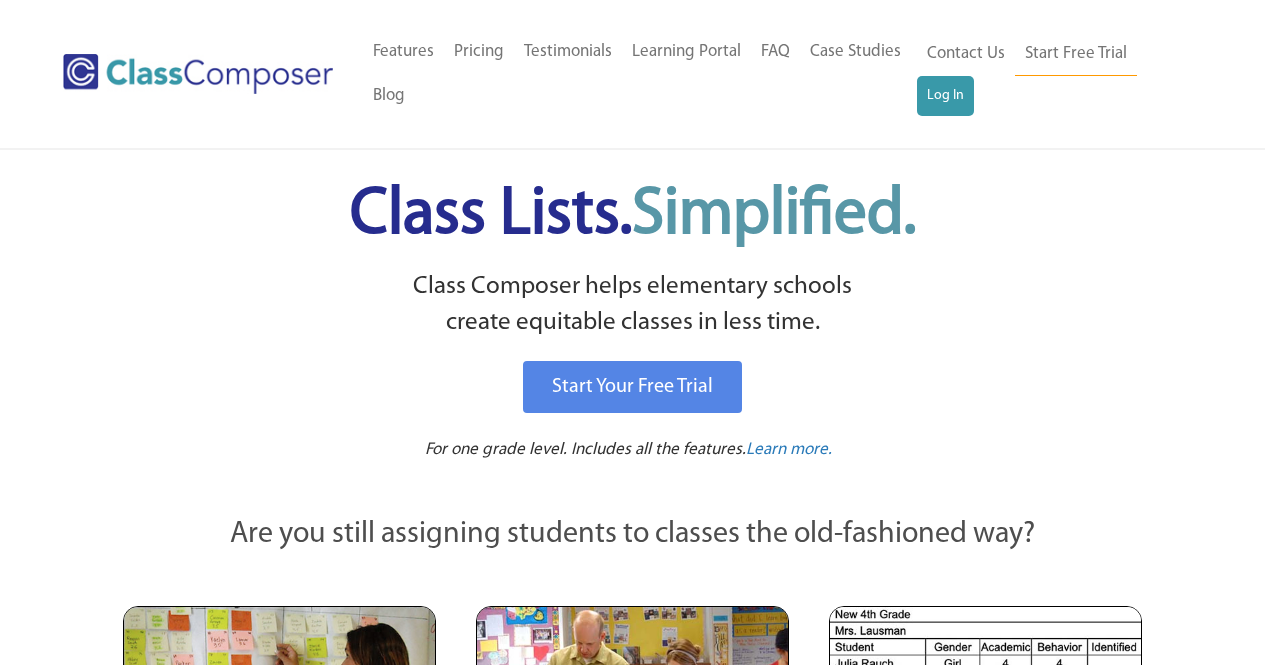 scroll, scrollTop: 0, scrollLeft: 0, axis: both 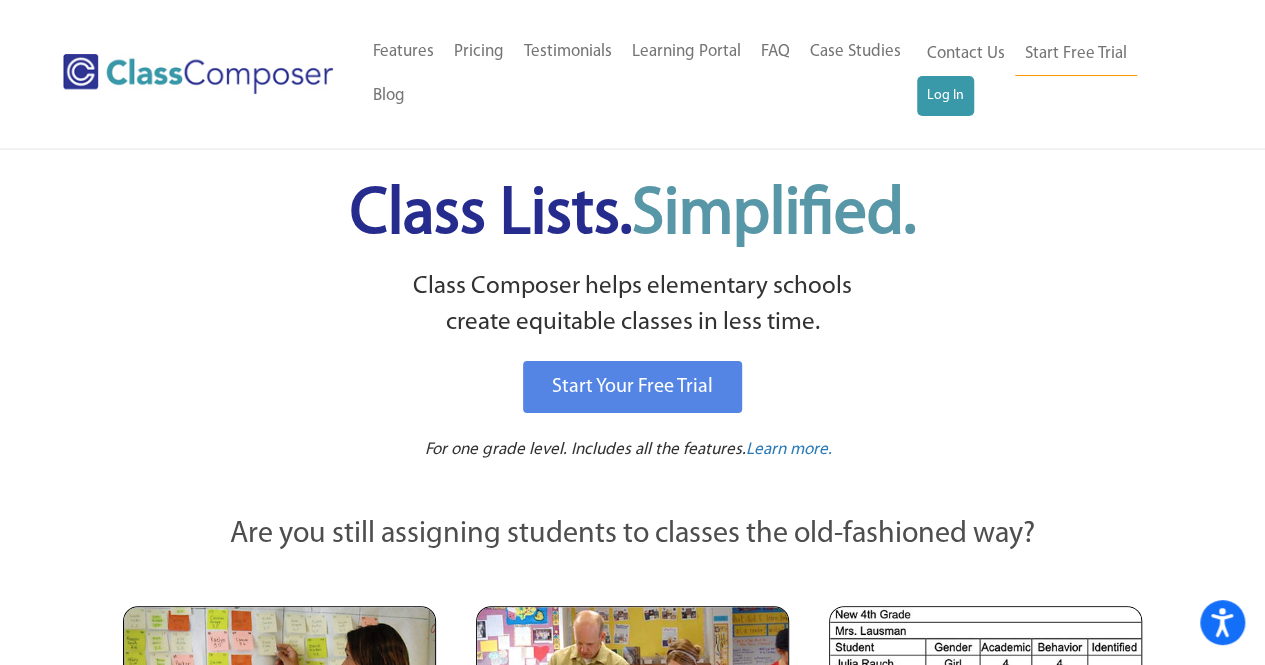 click on "Contact Us
Start Free Trial
Log In" at bounding box center (1052, 74) 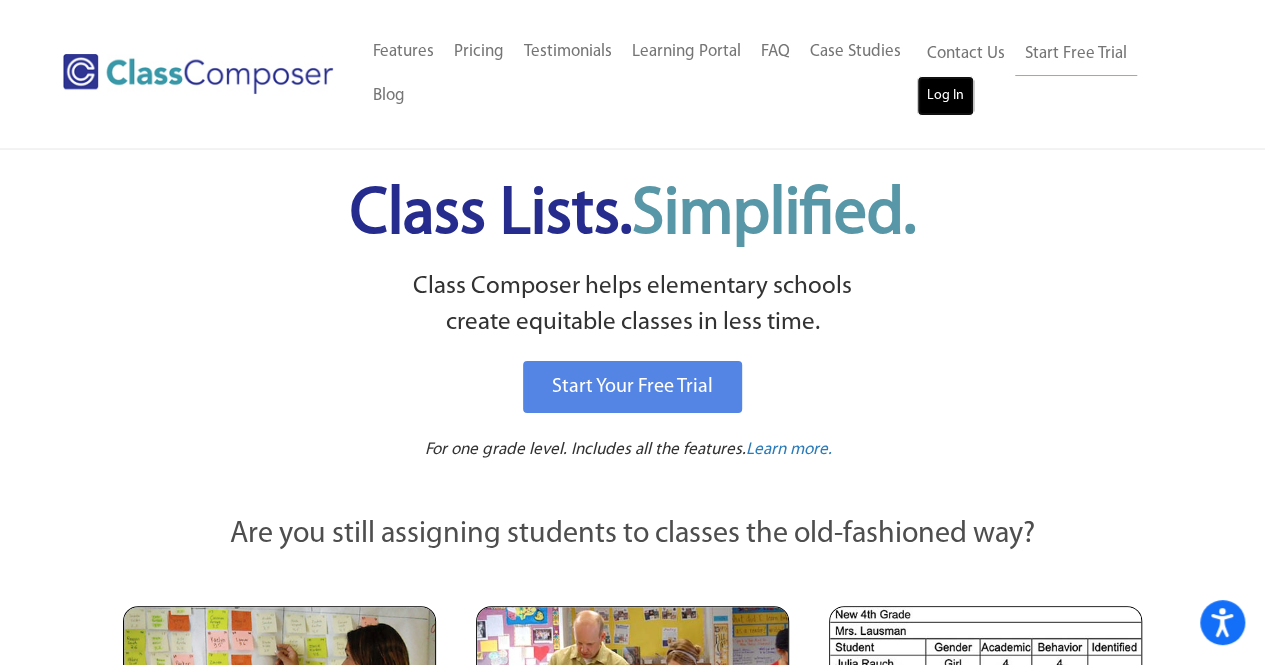click on "Log In" at bounding box center [945, 96] 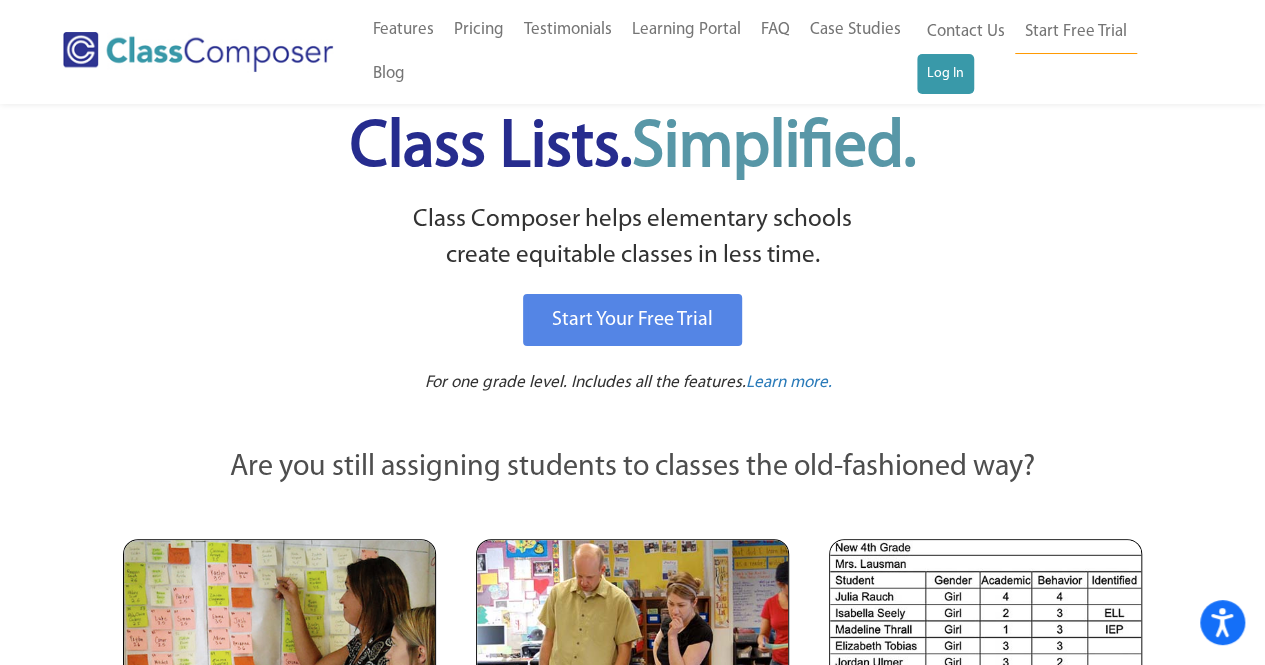 scroll, scrollTop: 0, scrollLeft: 0, axis: both 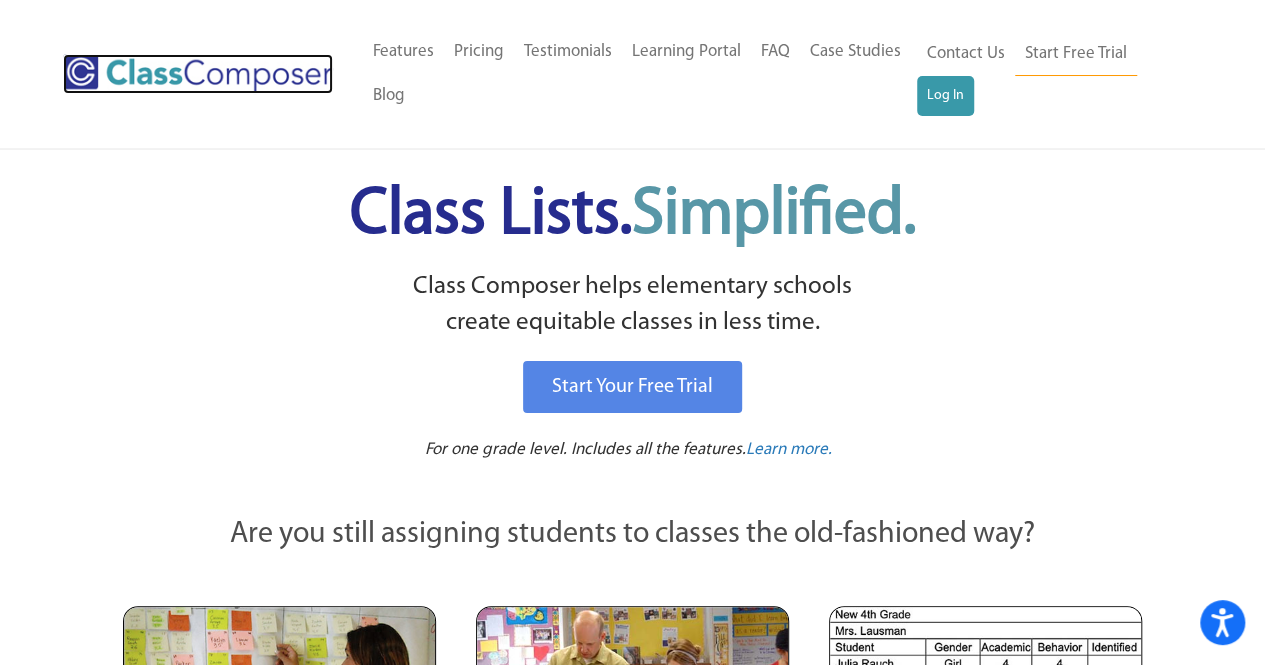 click at bounding box center (198, 74) 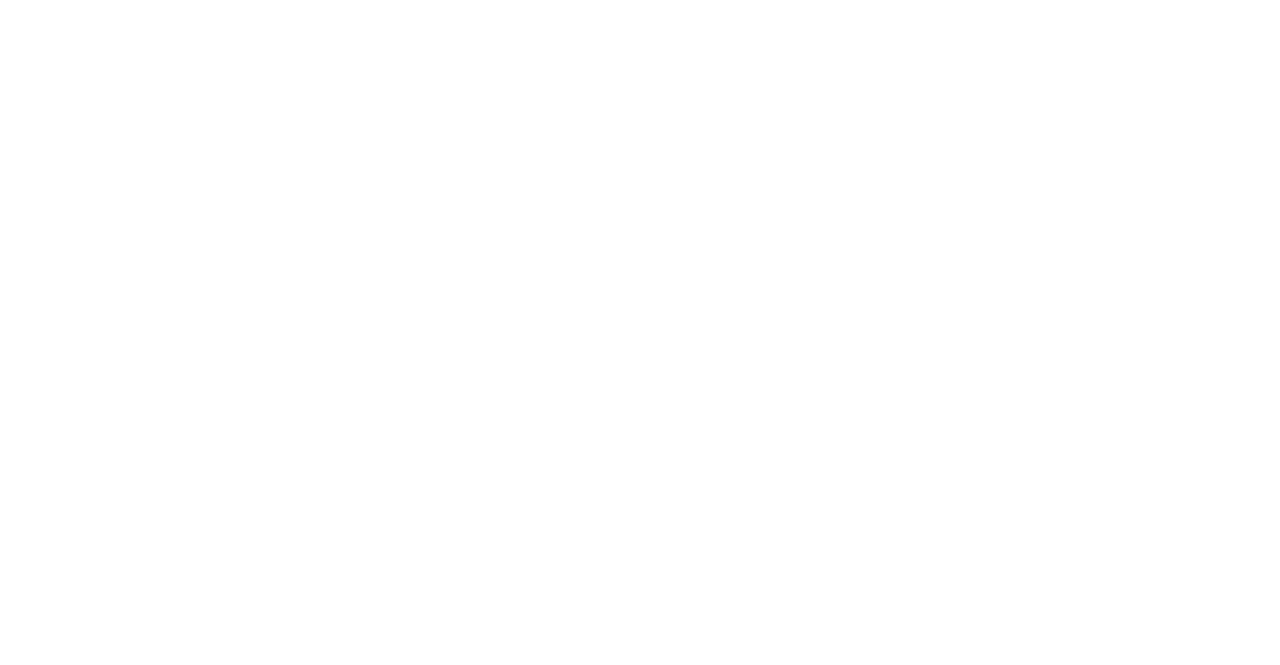scroll, scrollTop: 0, scrollLeft: 0, axis: both 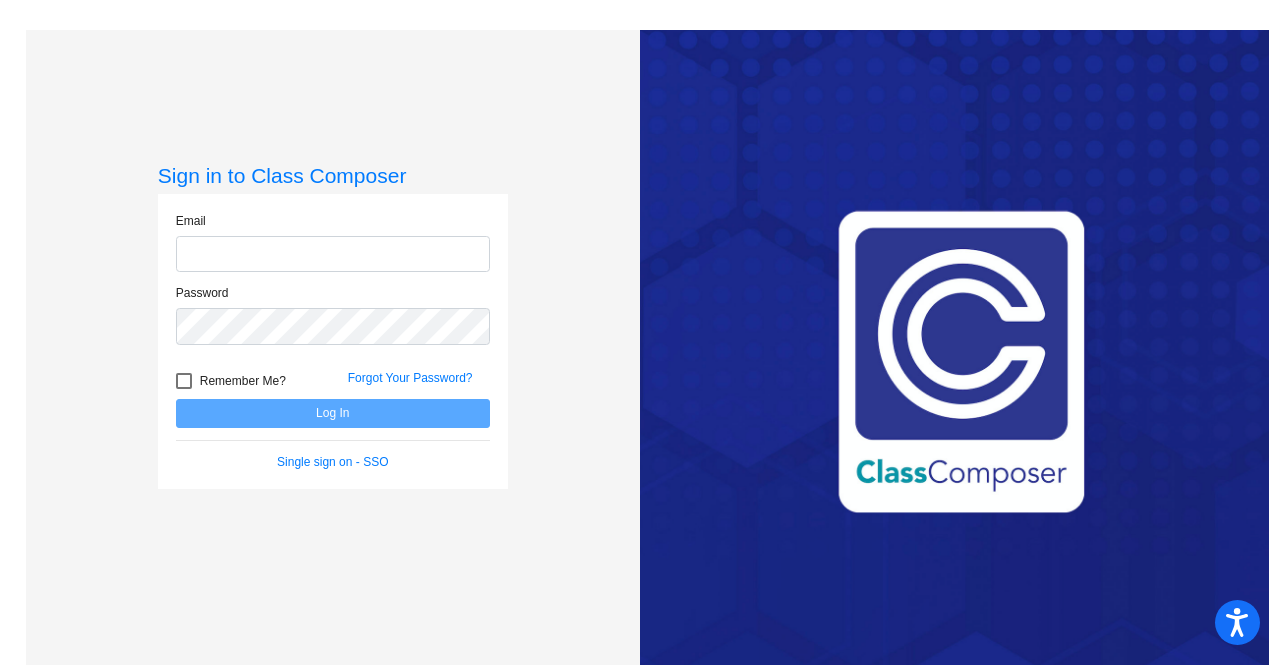 drag, startPoint x: 299, startPoint y: 257, endPoint x: 238, endPoint y: 259, distance: 61.03278 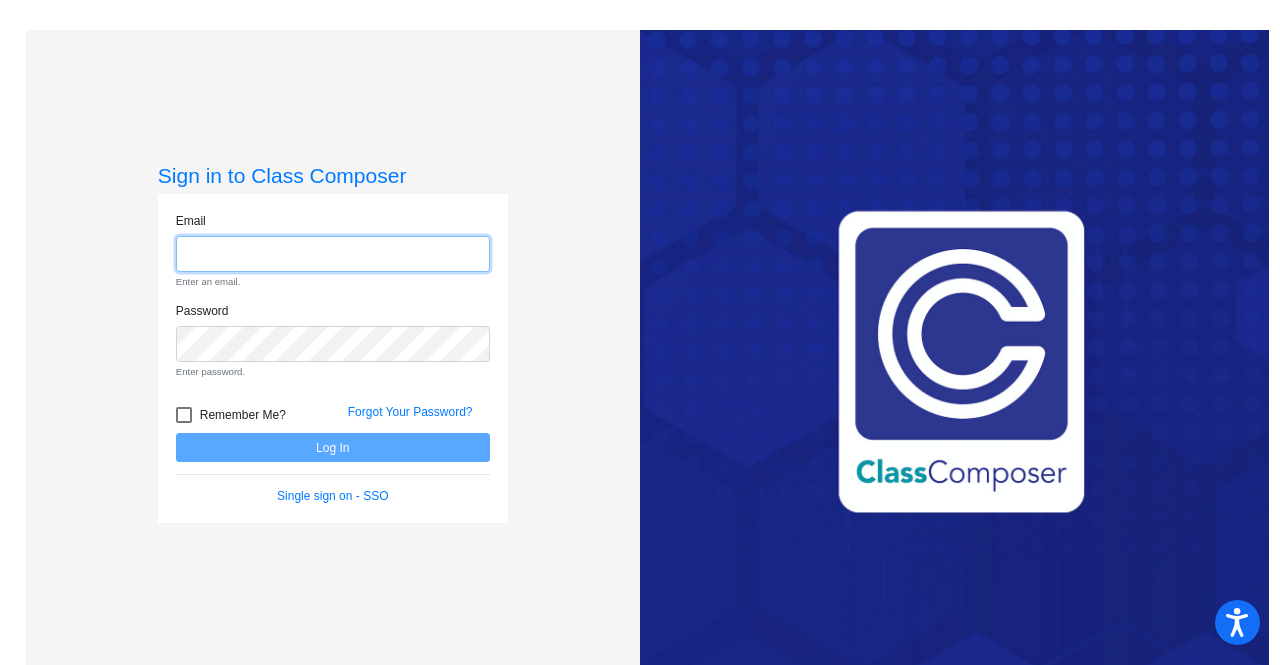 click 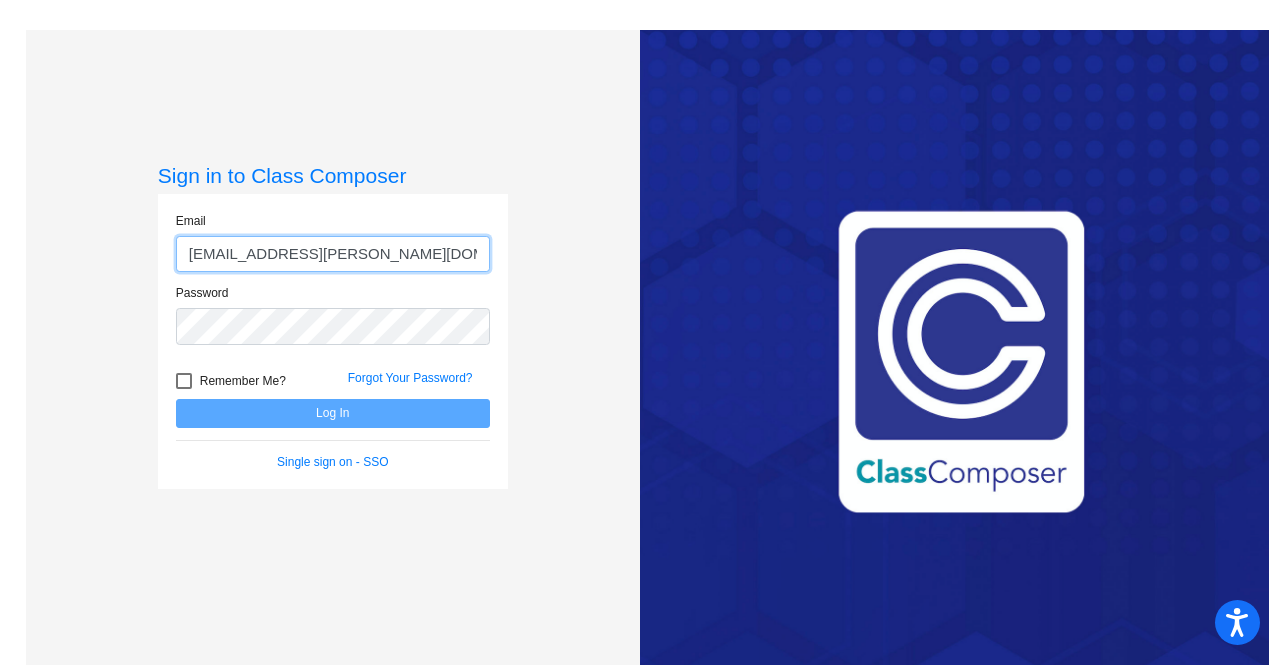 type on "shumail.ejaz@gcpsk12.org" 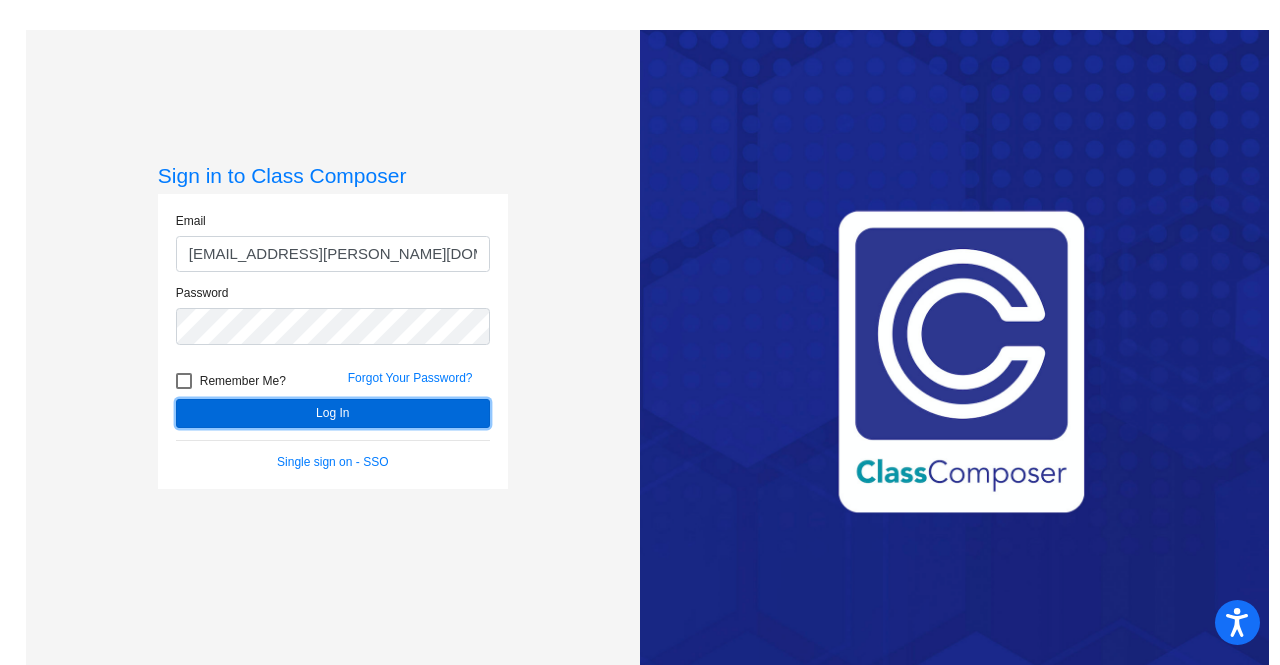 click on "Log In" 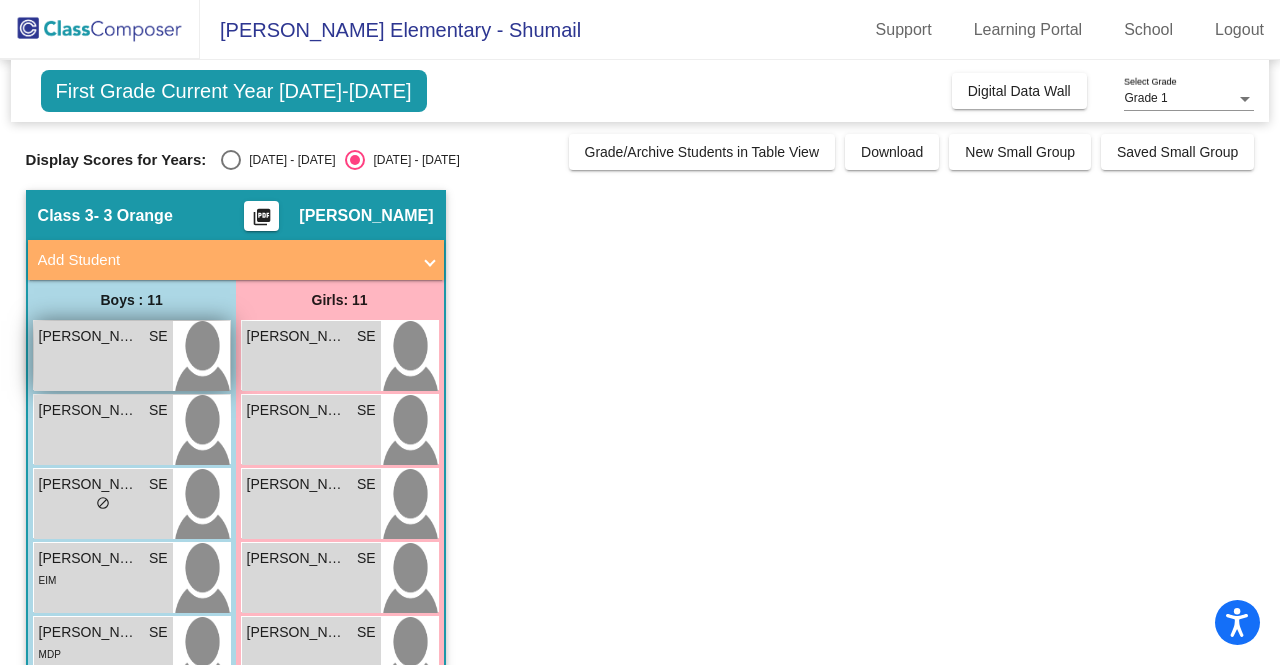 click on "Alidin Qurbonazarov" at bounding box center (89, 336) 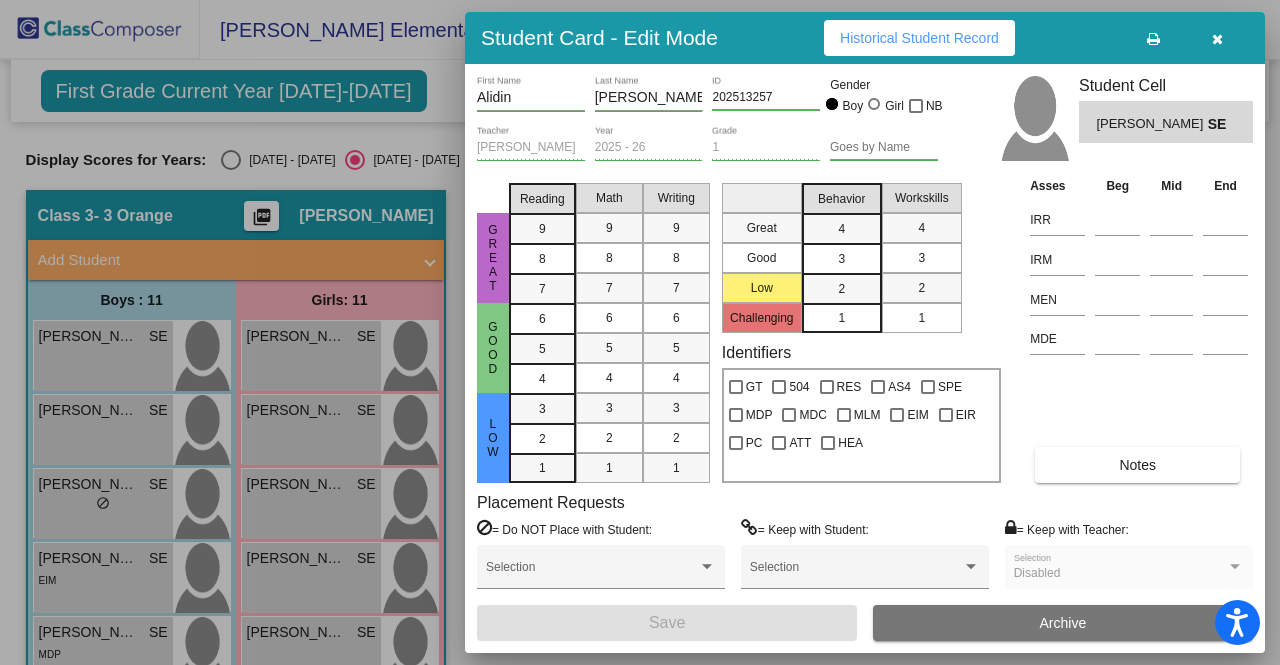 click on "Historical Student Record" at bounding box center (919, 38) 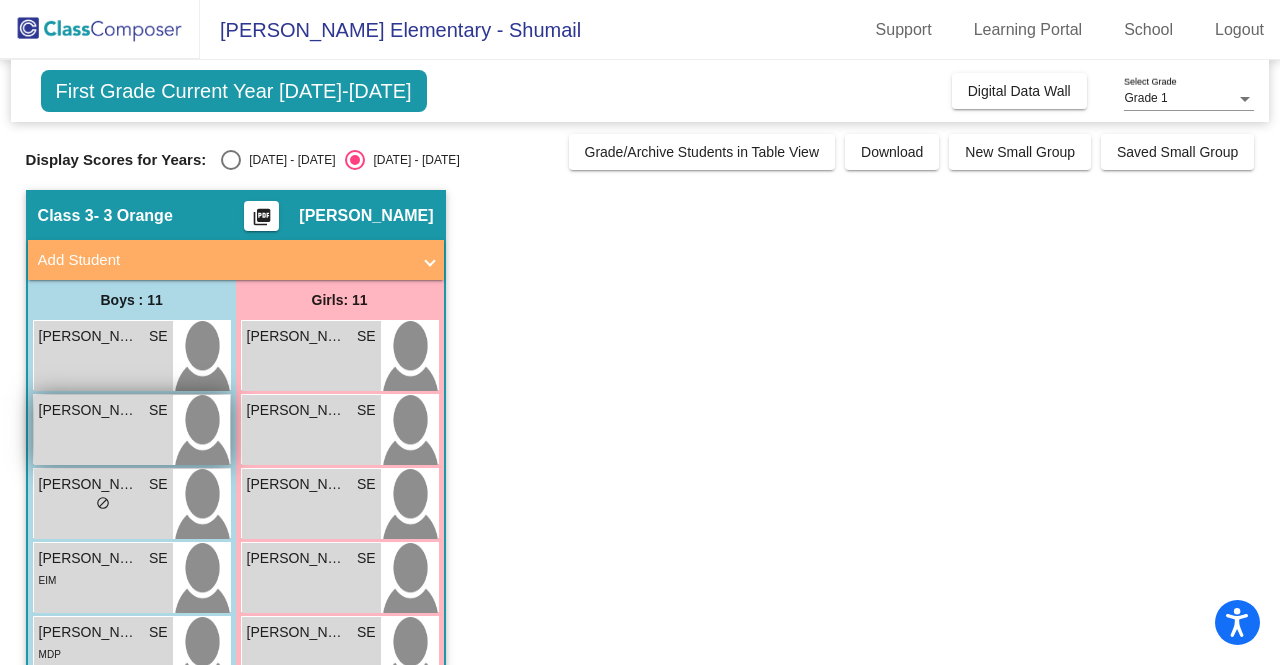 click on "Andres Benitez" at bounding box center [89, 410] 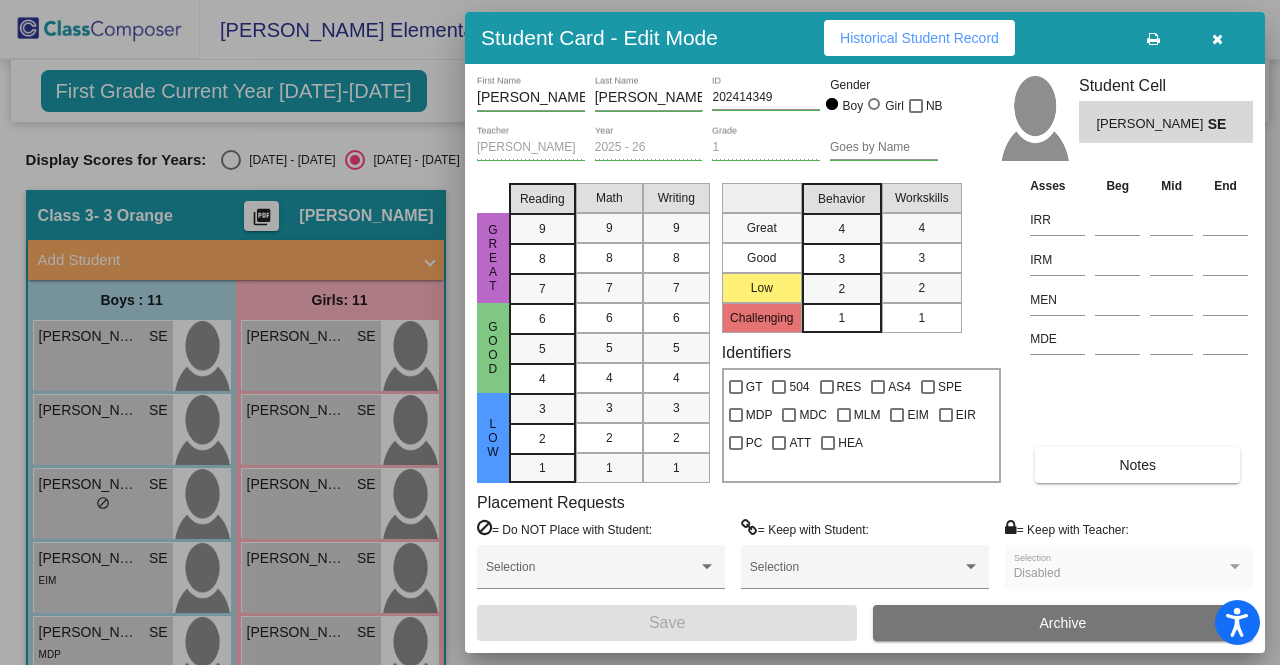 click on "1" at bounding box center (842, 318) 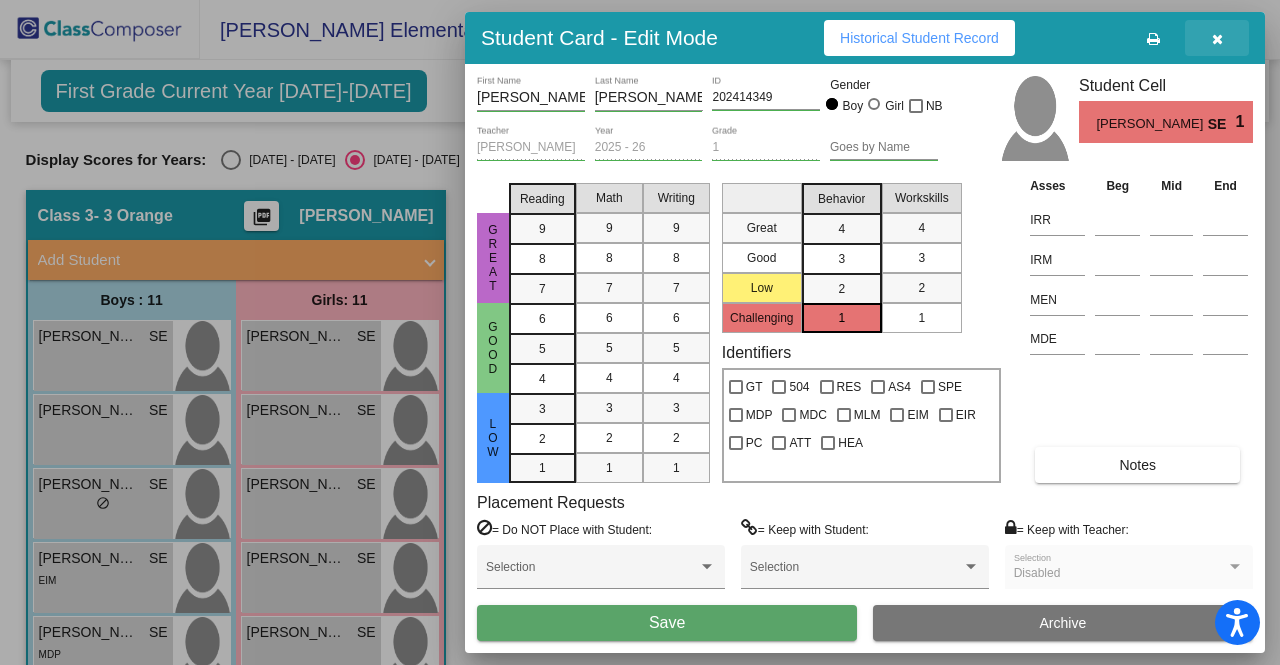 click at bounding box center (1217, 39) 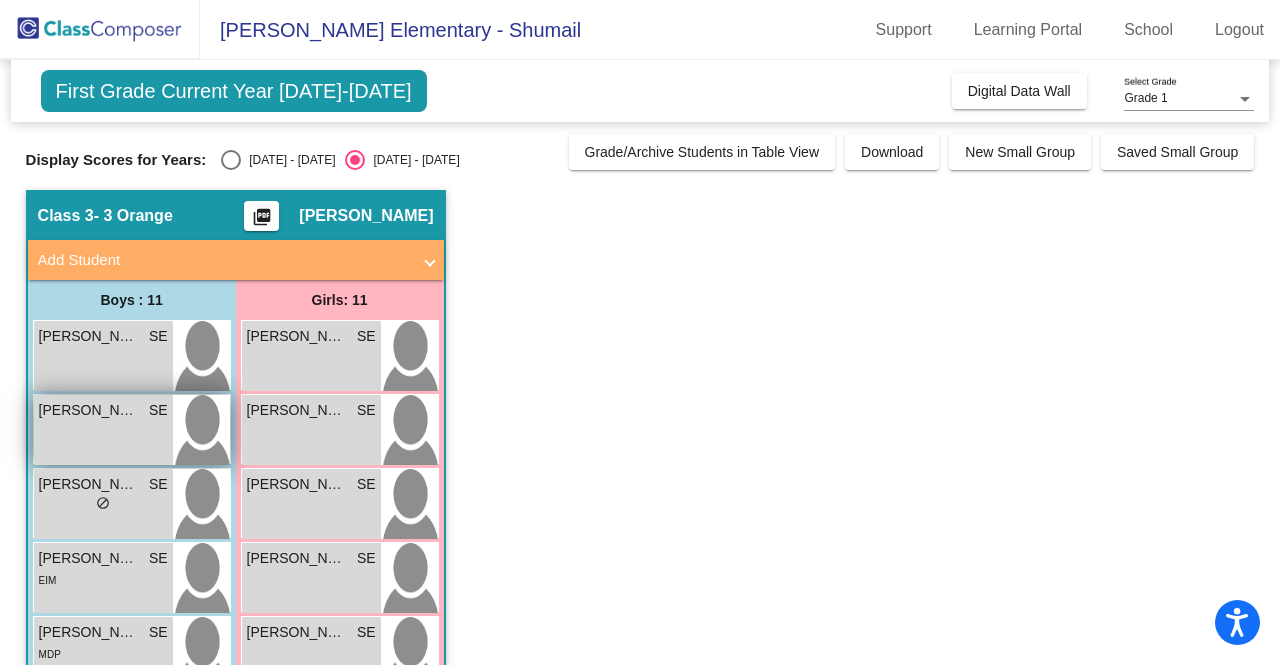 click on "Andres Benitez SE lock do_not_disturb_alt" at bounding box center (103, 430) 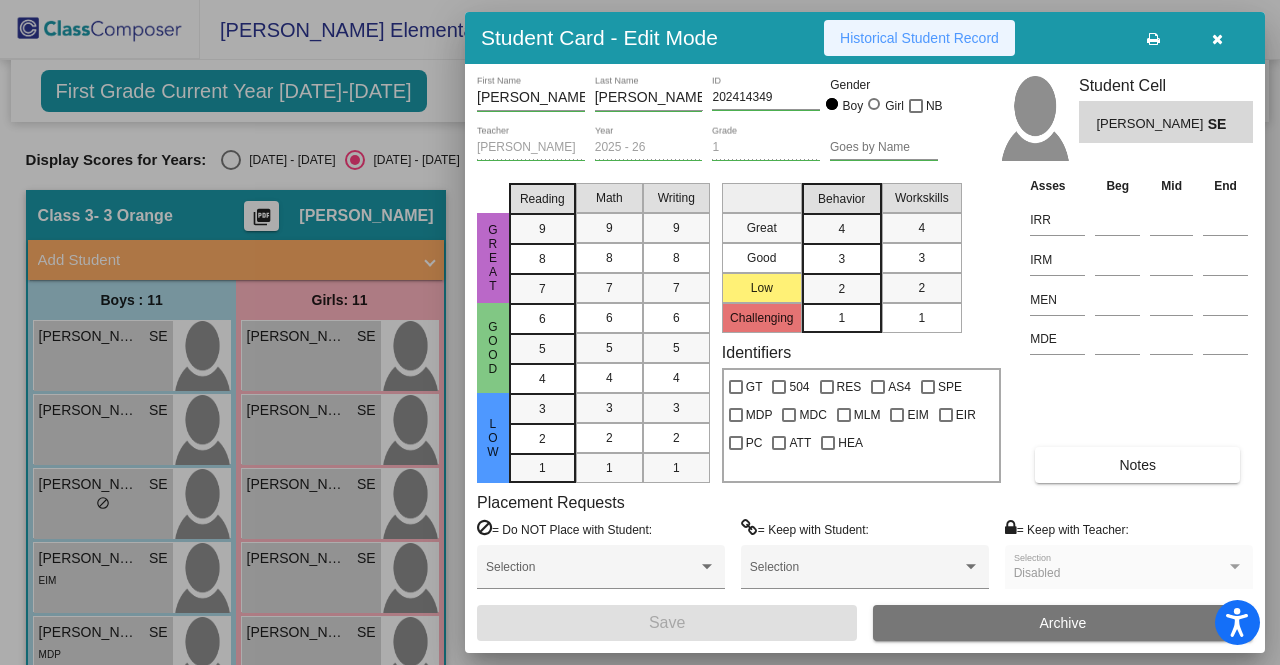 click on "Historical Student Record" at bounding box center [919, 38] 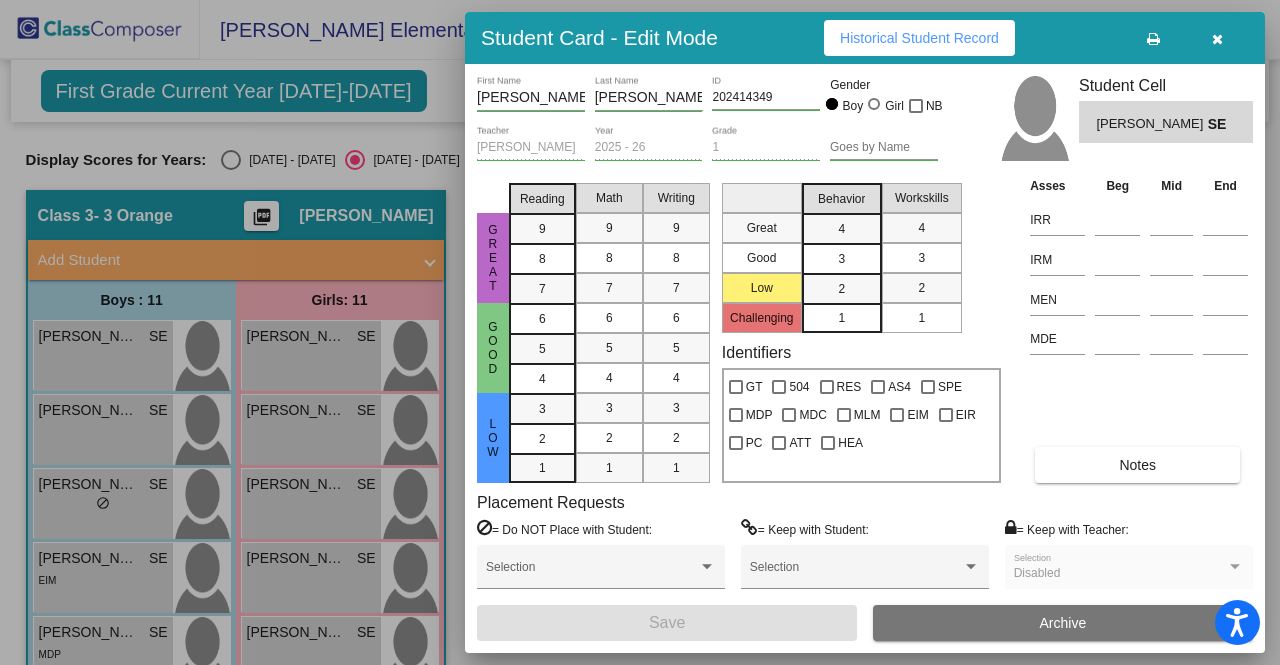 click at bounding box center (1217, 39) 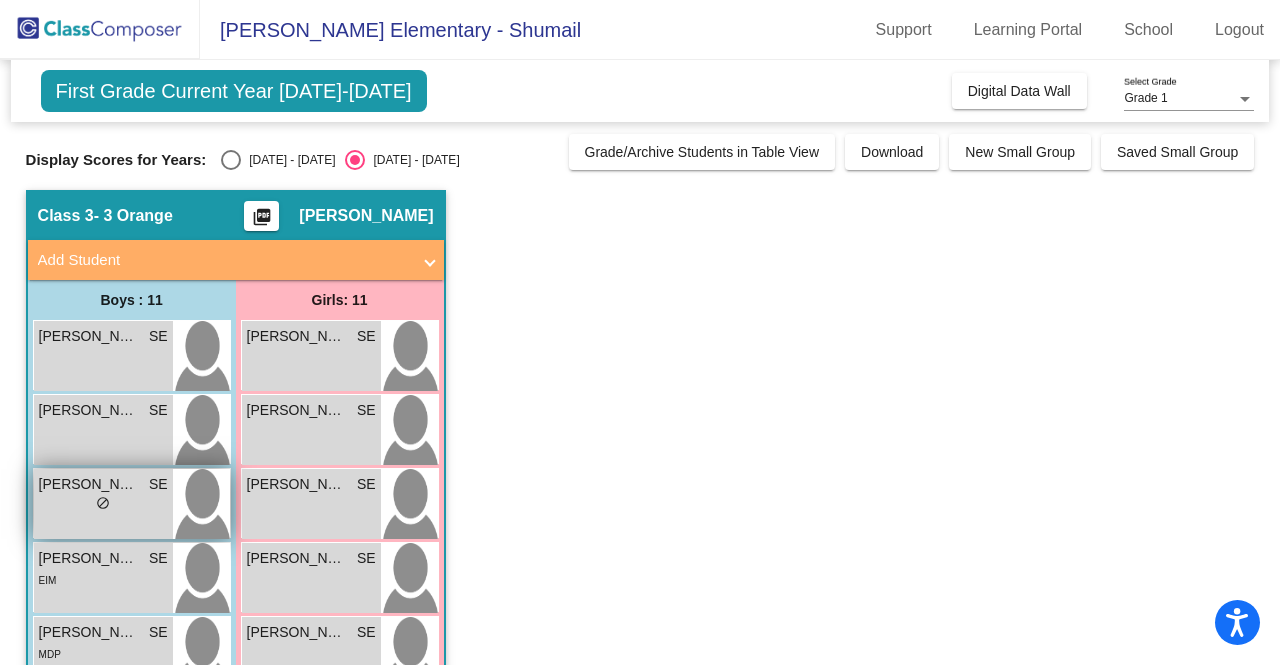 click on "Damien Boyle SE lock do_not_disturb_alt" at bounding box center (103, 504) 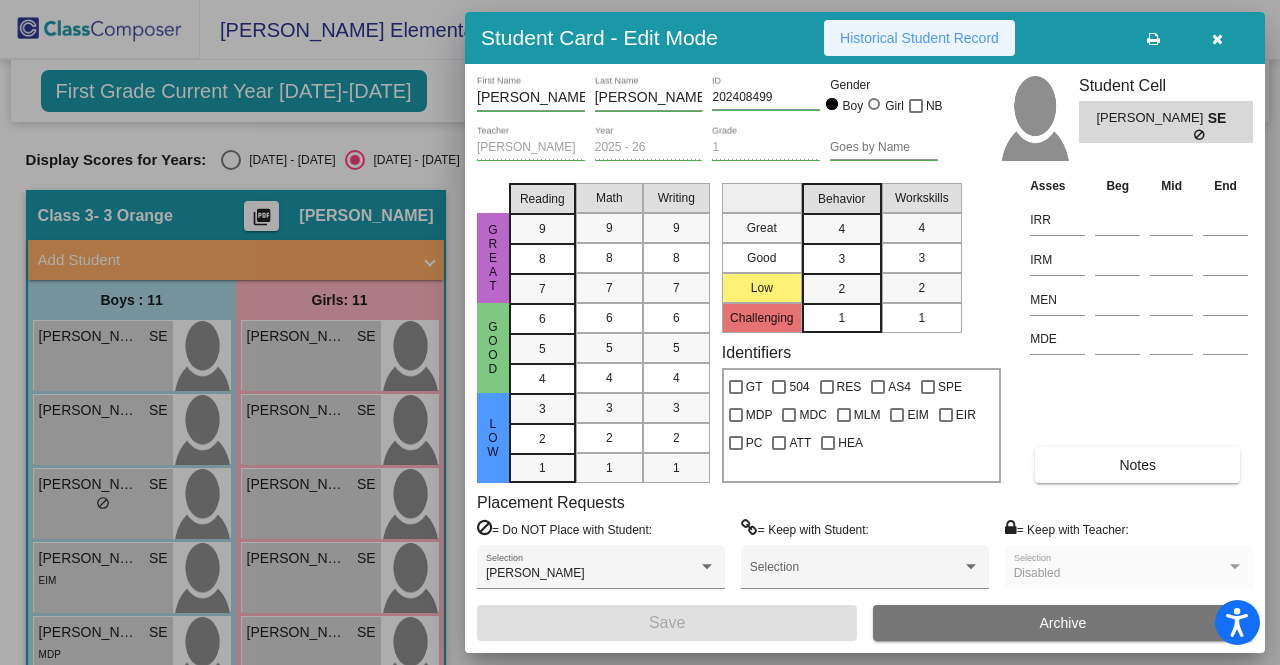 click on "Historical Student Record" at bounding box center [919, 38] 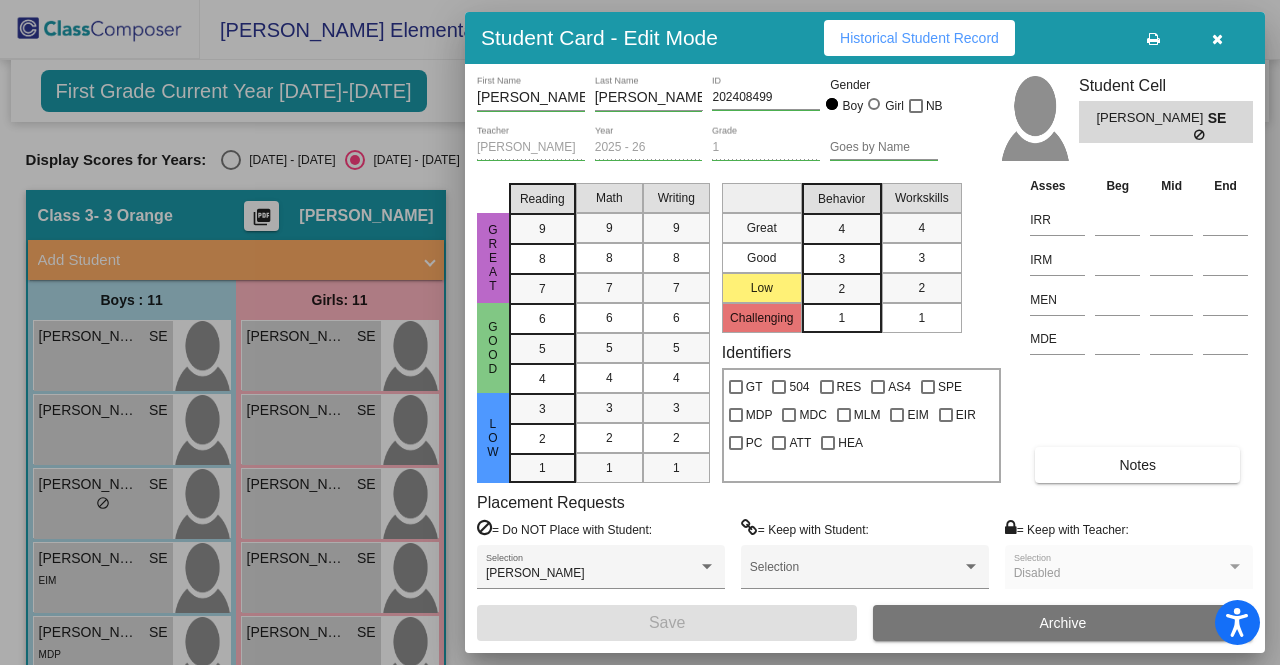 drag, startPoint x: 923, startPoint y: 45, endPoint x: 894, endPoint y: 39, distance: 29.614185 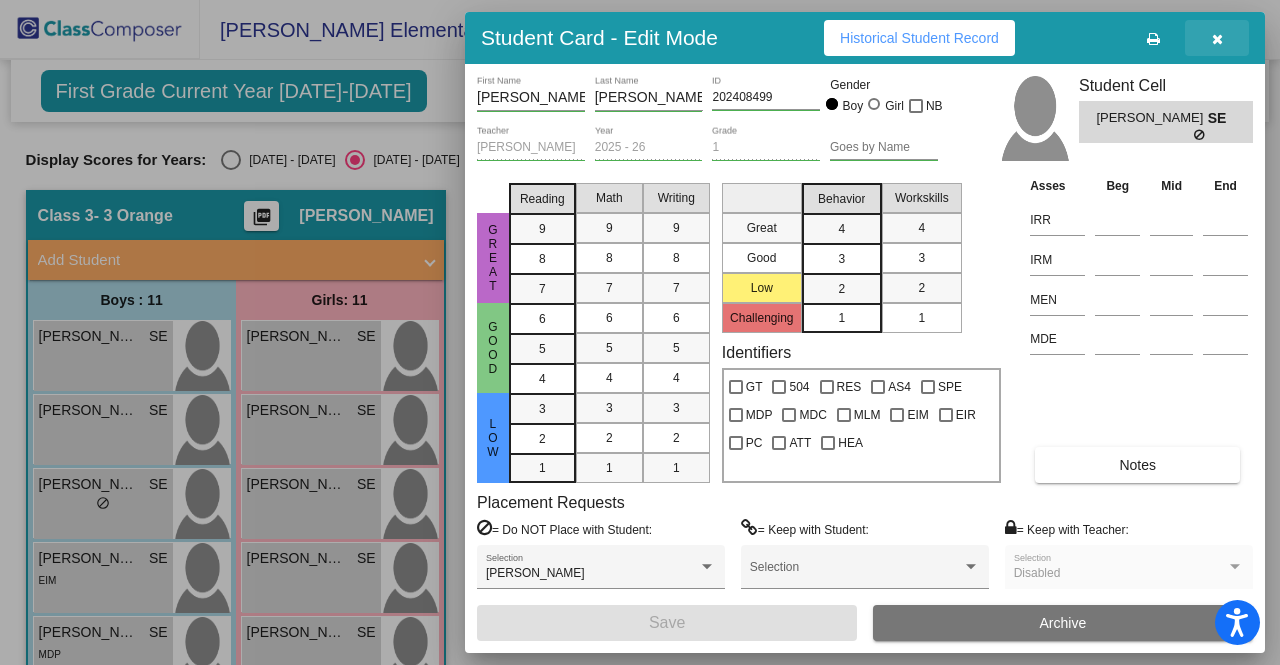 click at bounding box center (1217, 39) 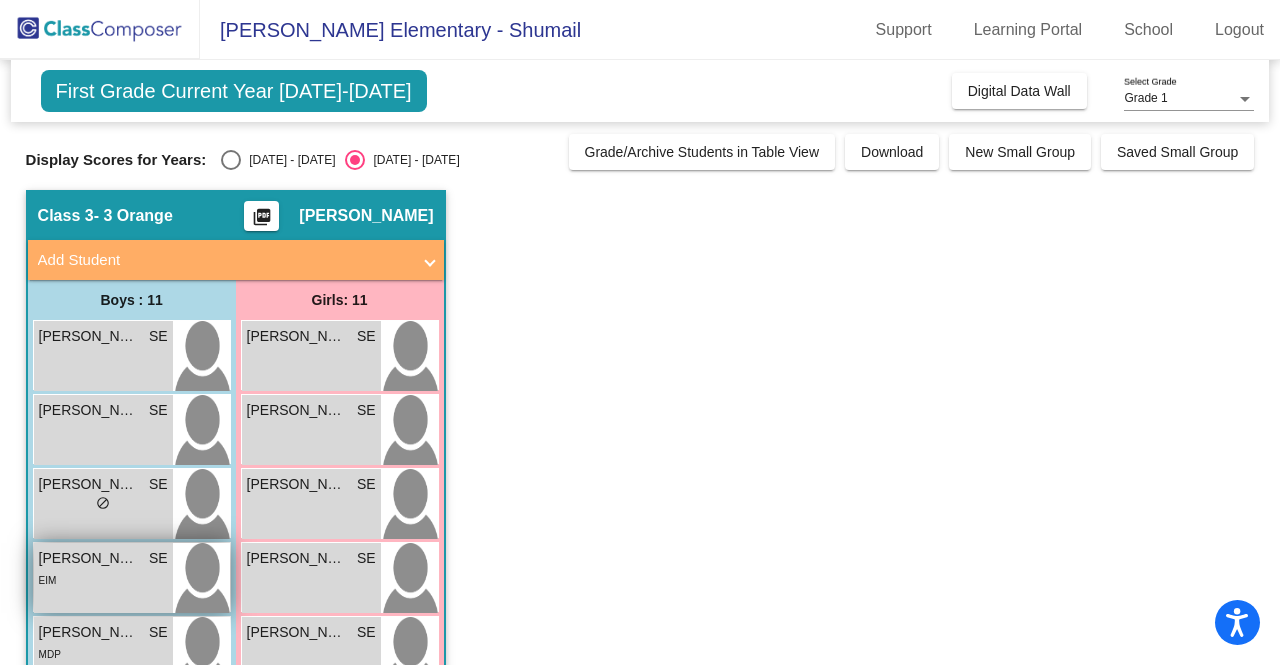 click on "EIM" at bounding box center (103, 579) 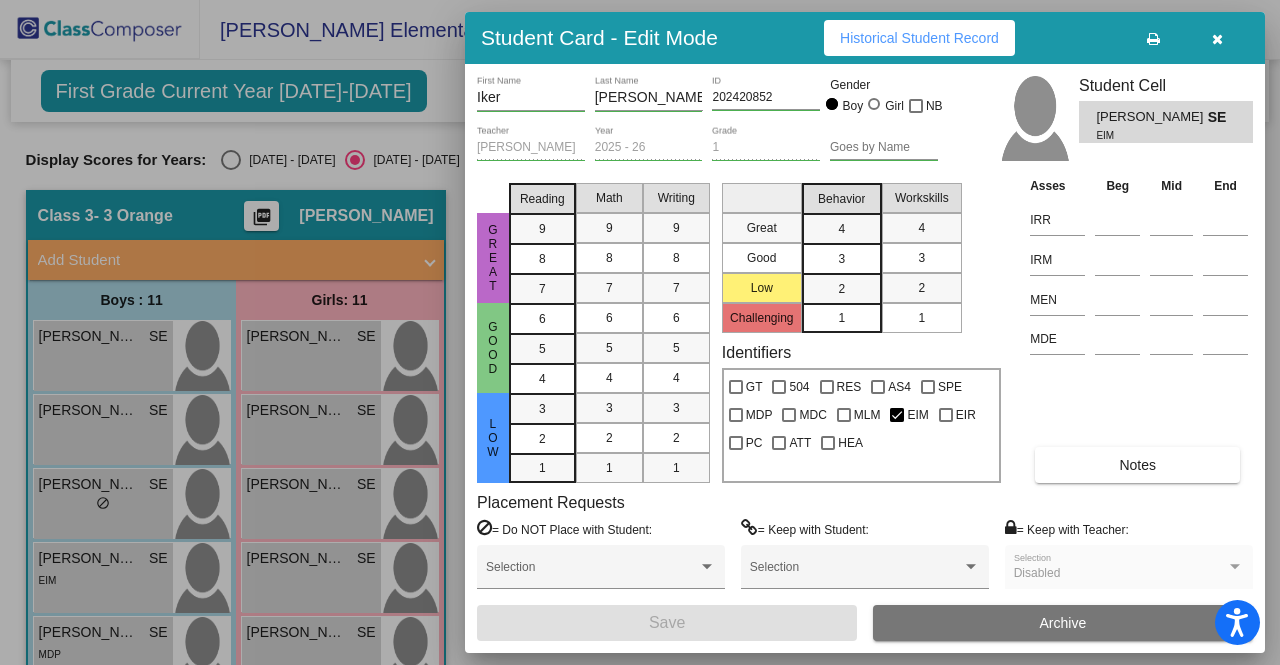 click on "Historical Student Record" at bounding box center [919, 38] 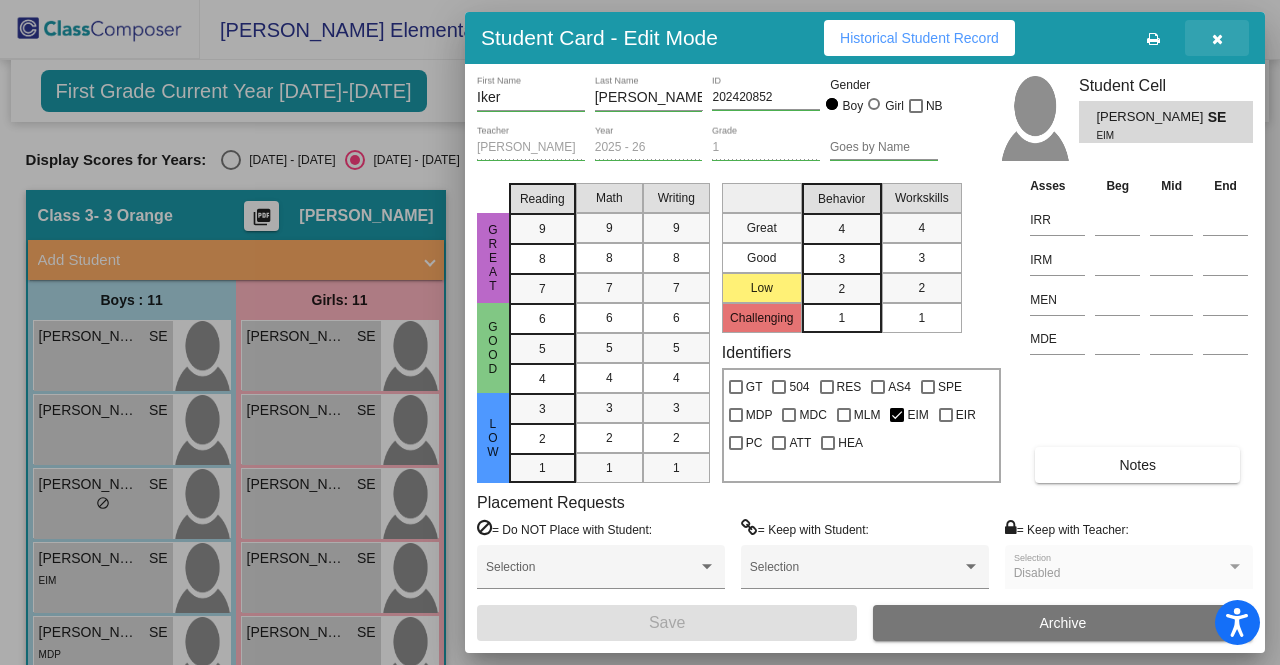 click at bounding box center (1217, 38) 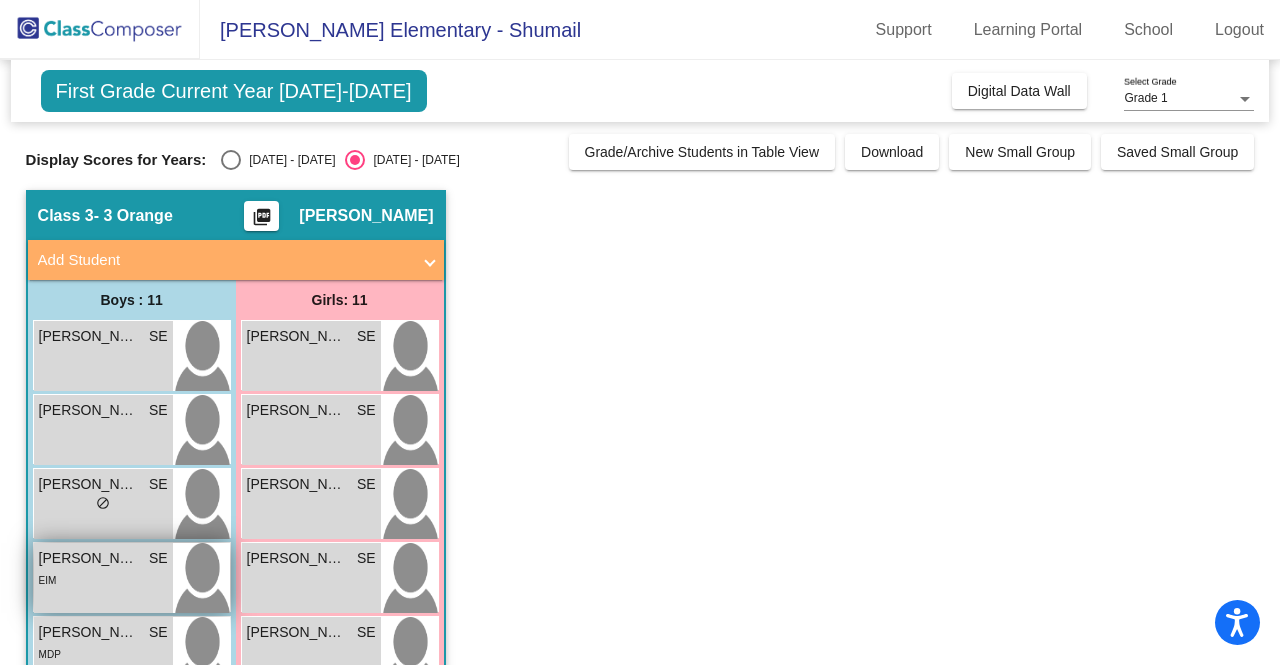 click on "EIM" at bounding box center (103, 579) 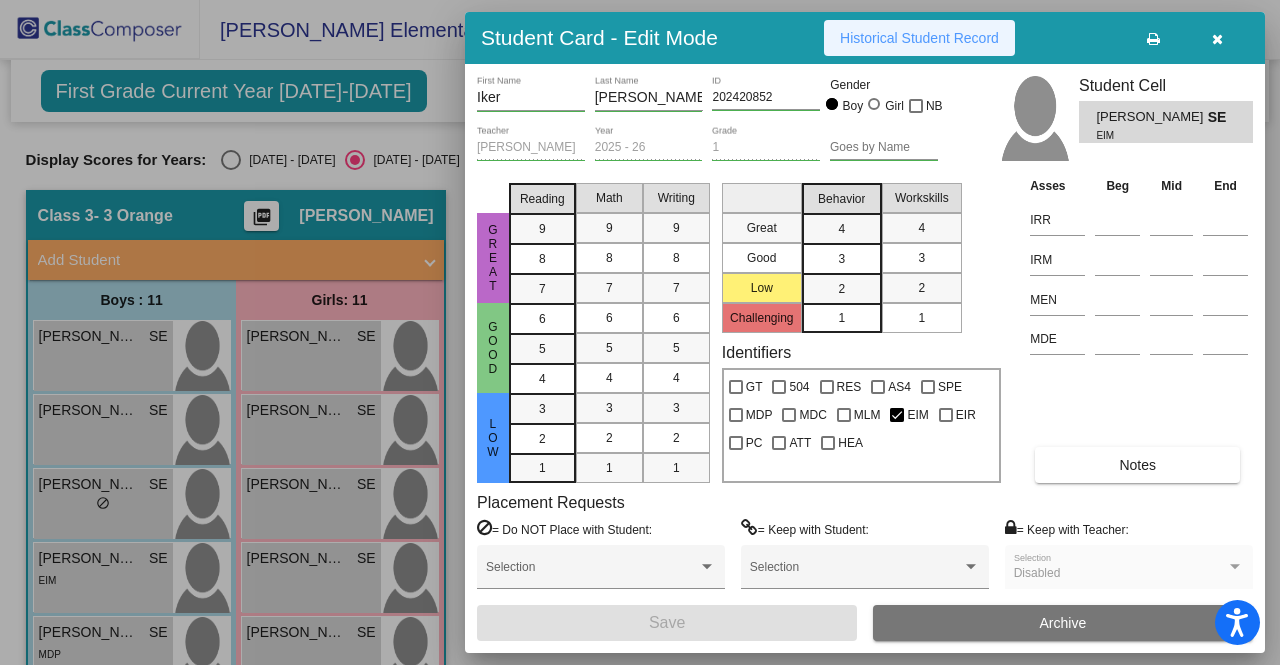 click on "Historical Student Record" at bounding box center [919, 38] 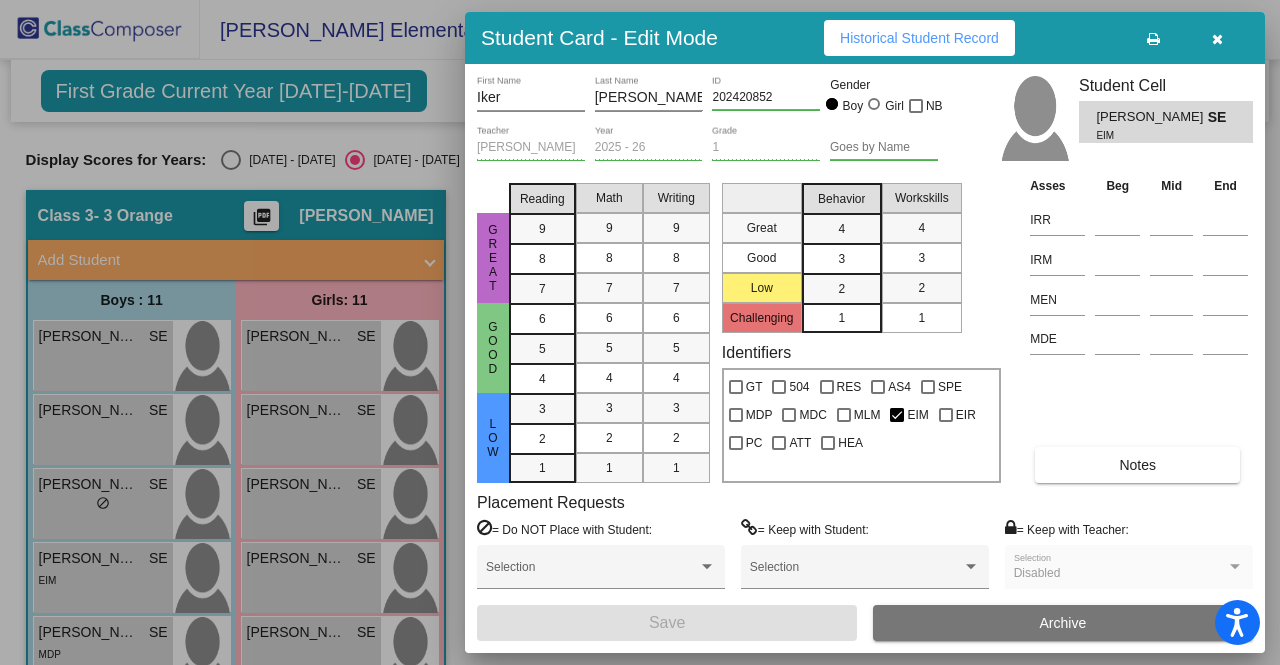 click on "Historical Student Record" at bounding box center (919, 38) 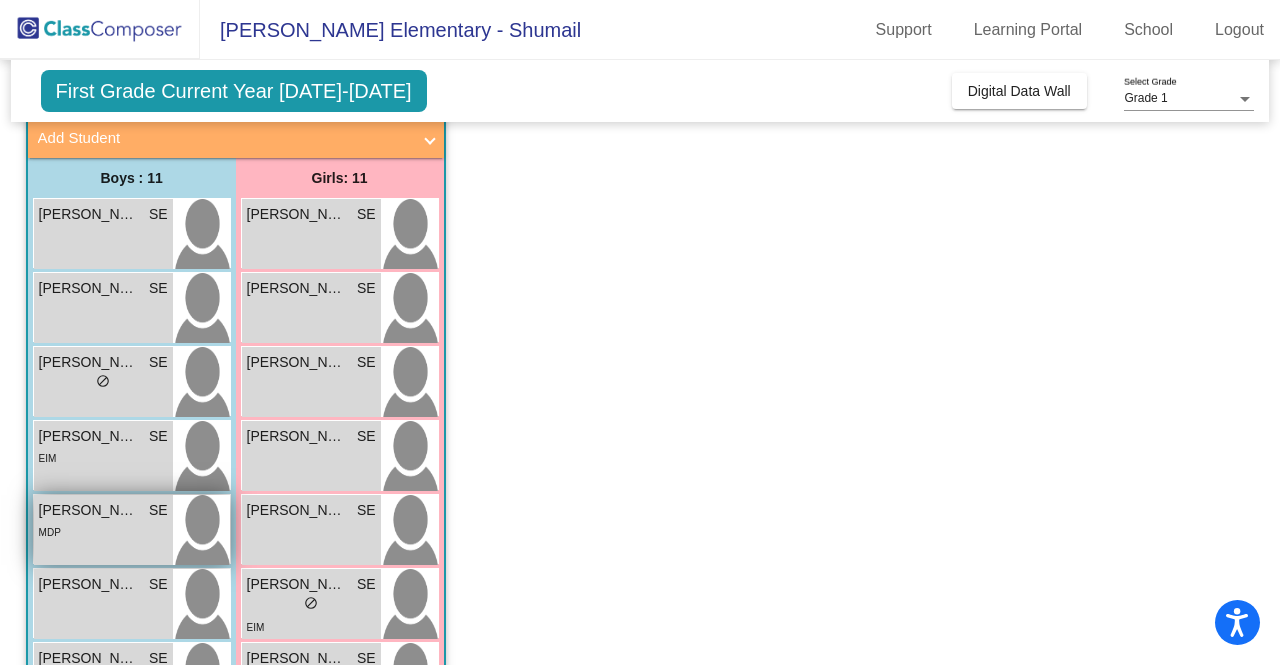 scroll, scrollTop: 124, scrollLeft: 0, axis: vertical 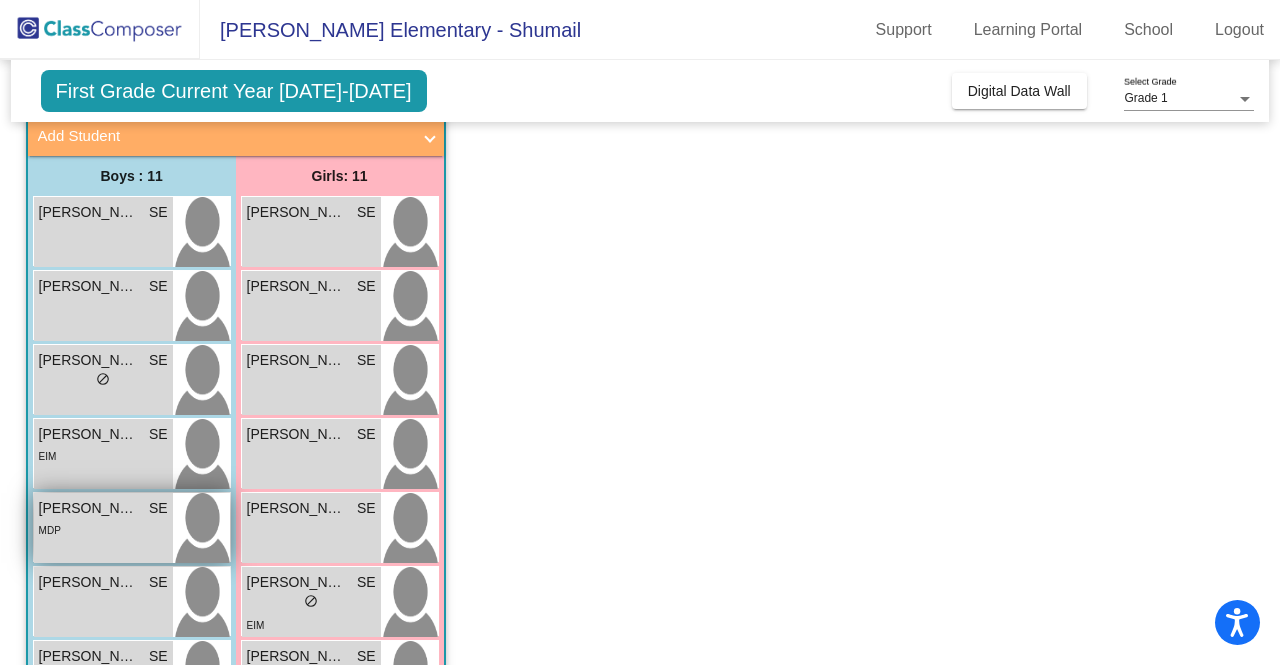 click on "Jose Mateo Vilchis" at bounding box center [89, 508] 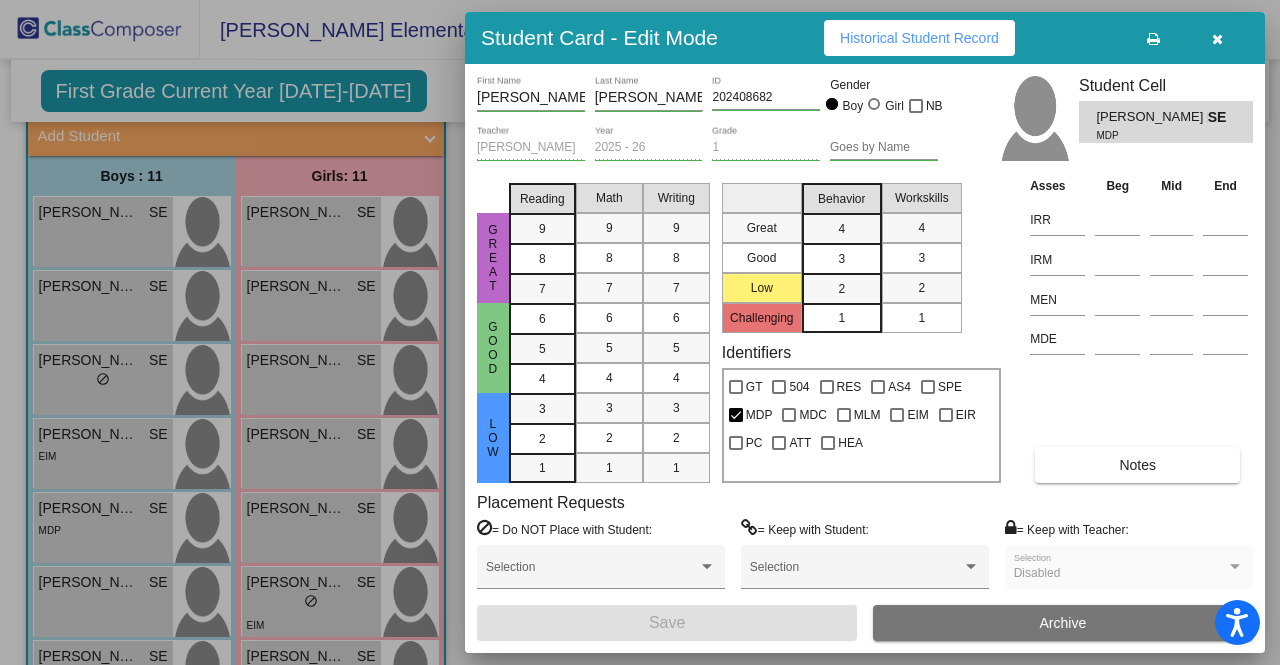 click on "Historical Student Record" at bounding box center [919, 38] 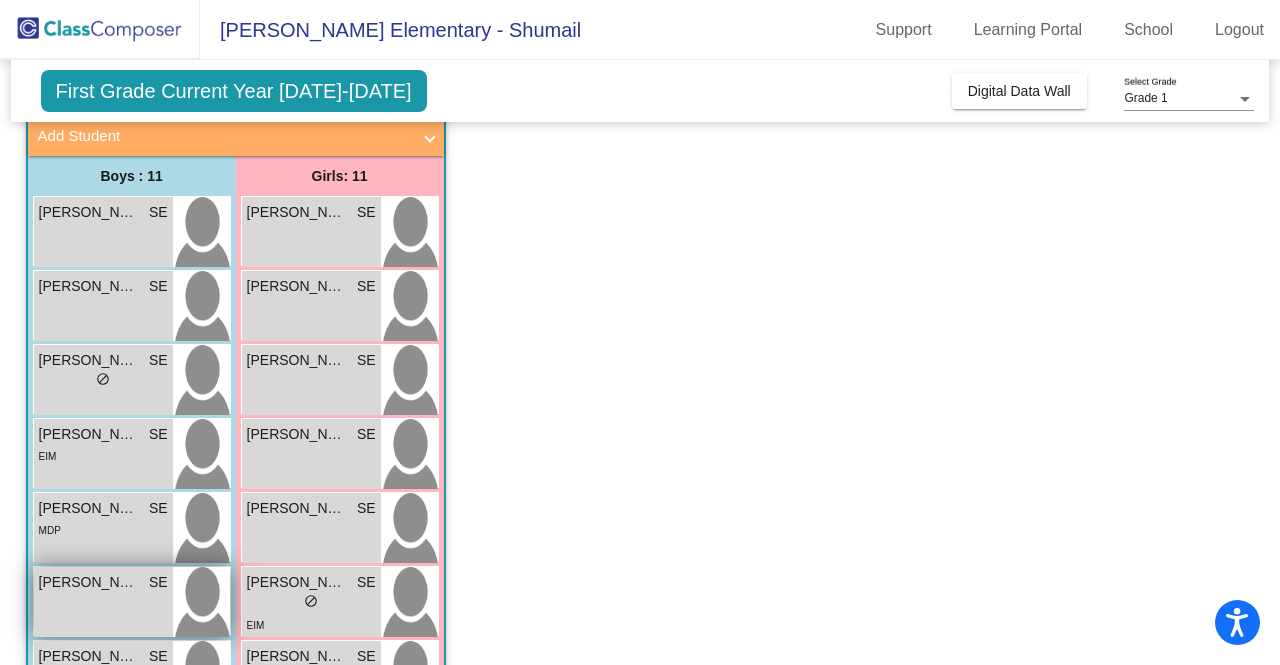 click on "Josiah Vega SE lock do_not_disturb_alt" at bounding box center [103, 602] 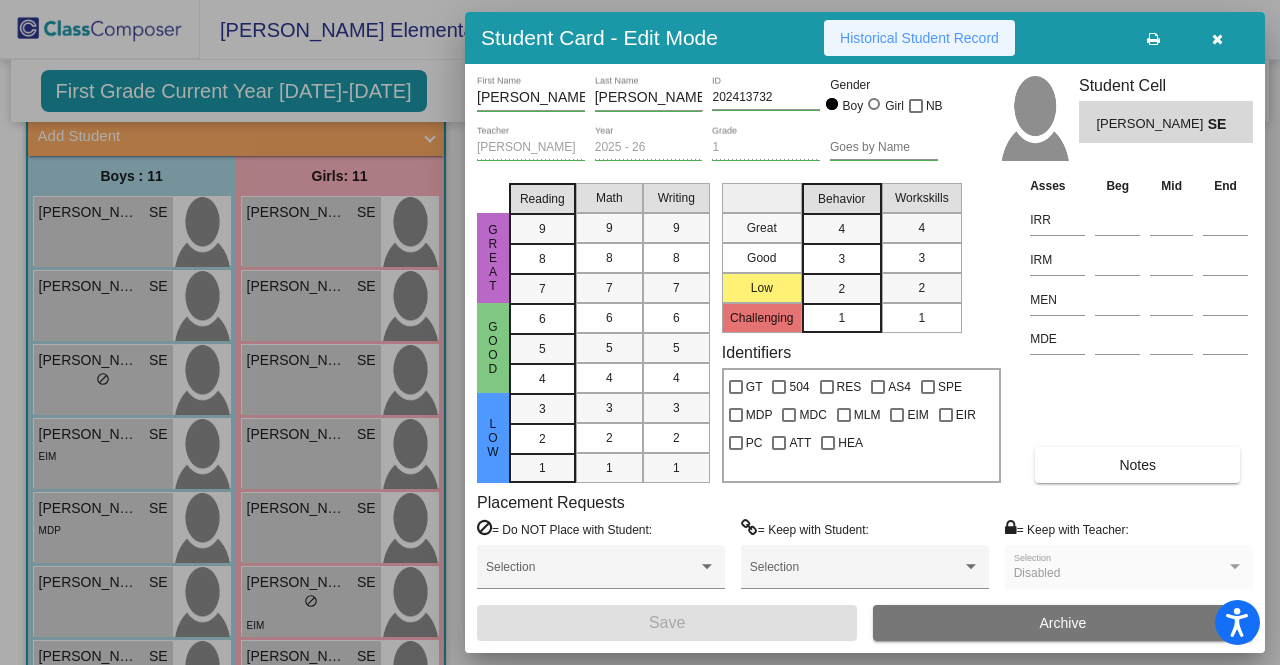 click on "Historical Student Record" at bounding box center (919, 38) 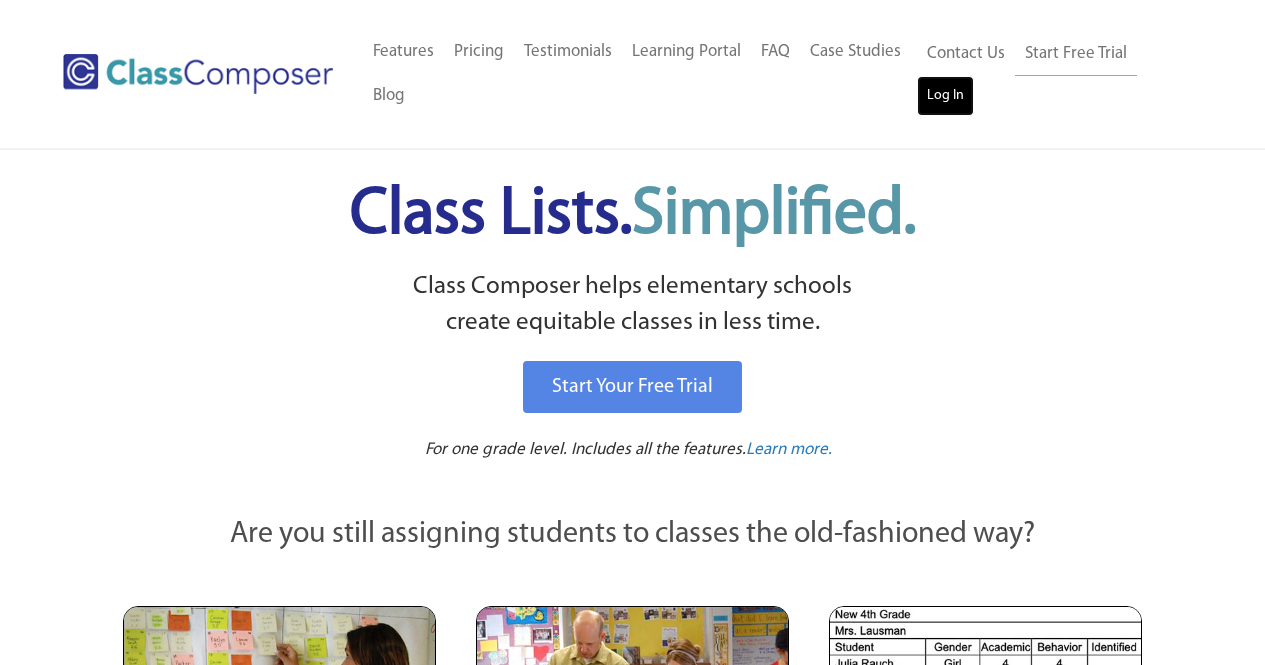scroll, scrollTop: 0, scrollLeft: 0, axis: both 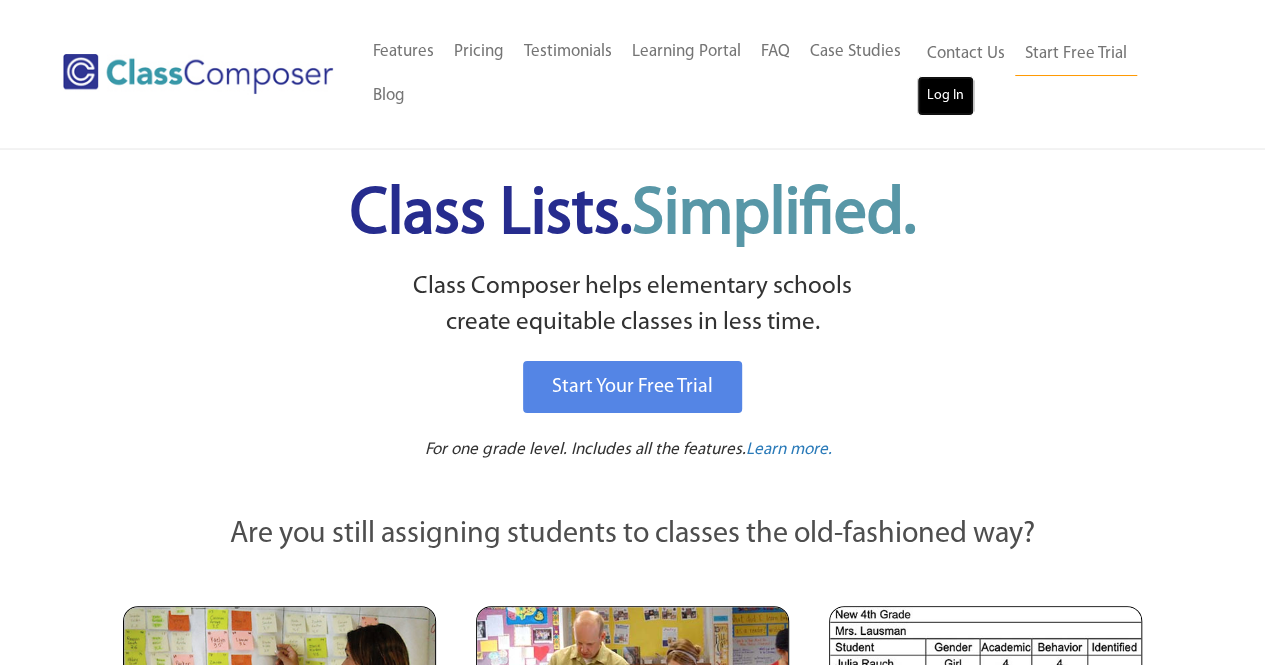 click on "Log In" at bounding box center (945, 96) 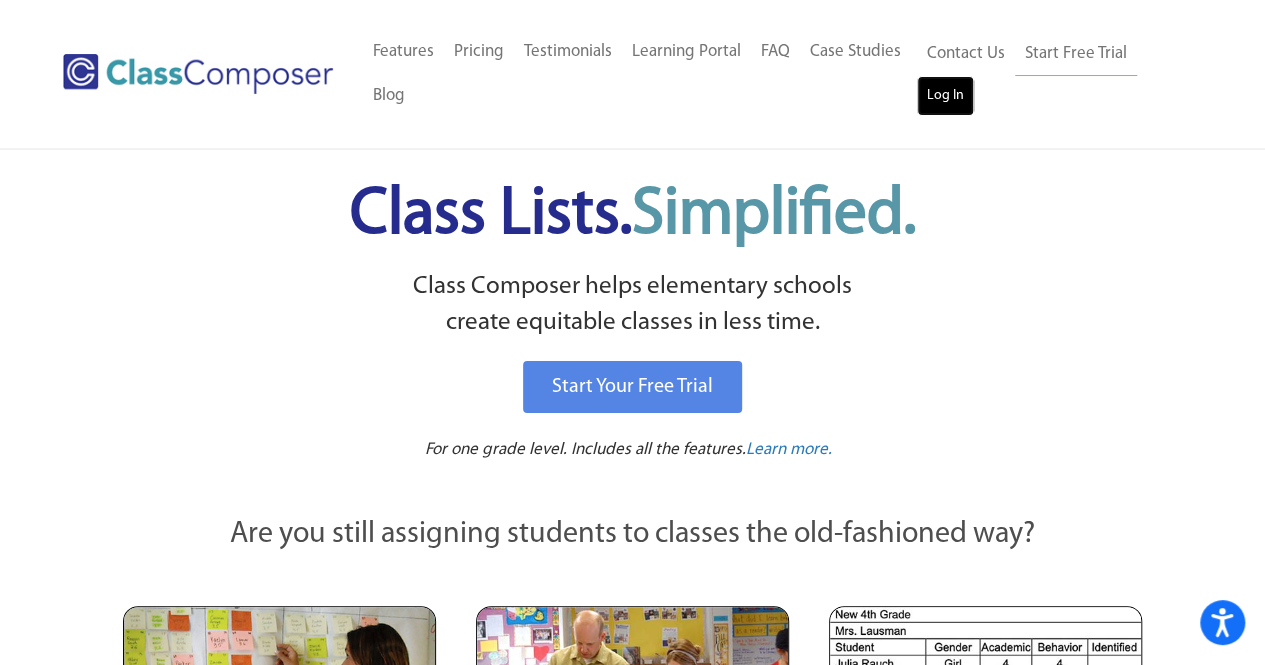 scroll, scrollTop: 0, scrollLeft: 0, axis: both 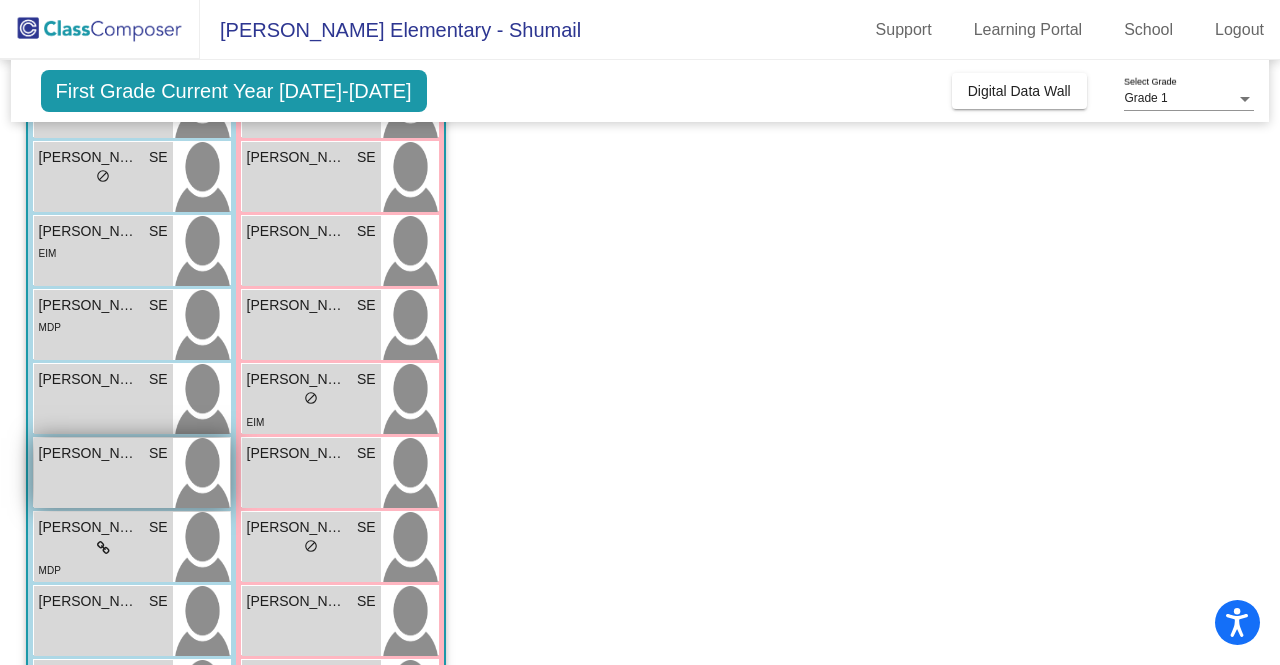 click on "Levi Sexton" at bounding box center [89, 453] 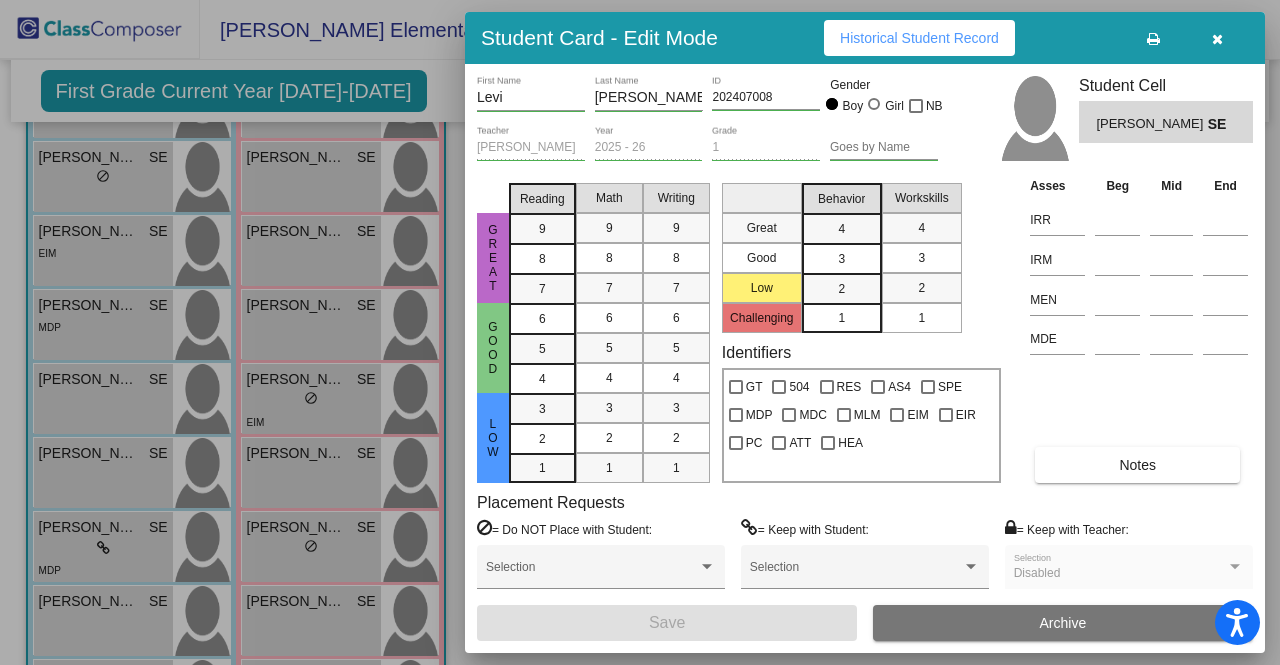 click on "Historical Student Record" at bounding box center (919, 38) 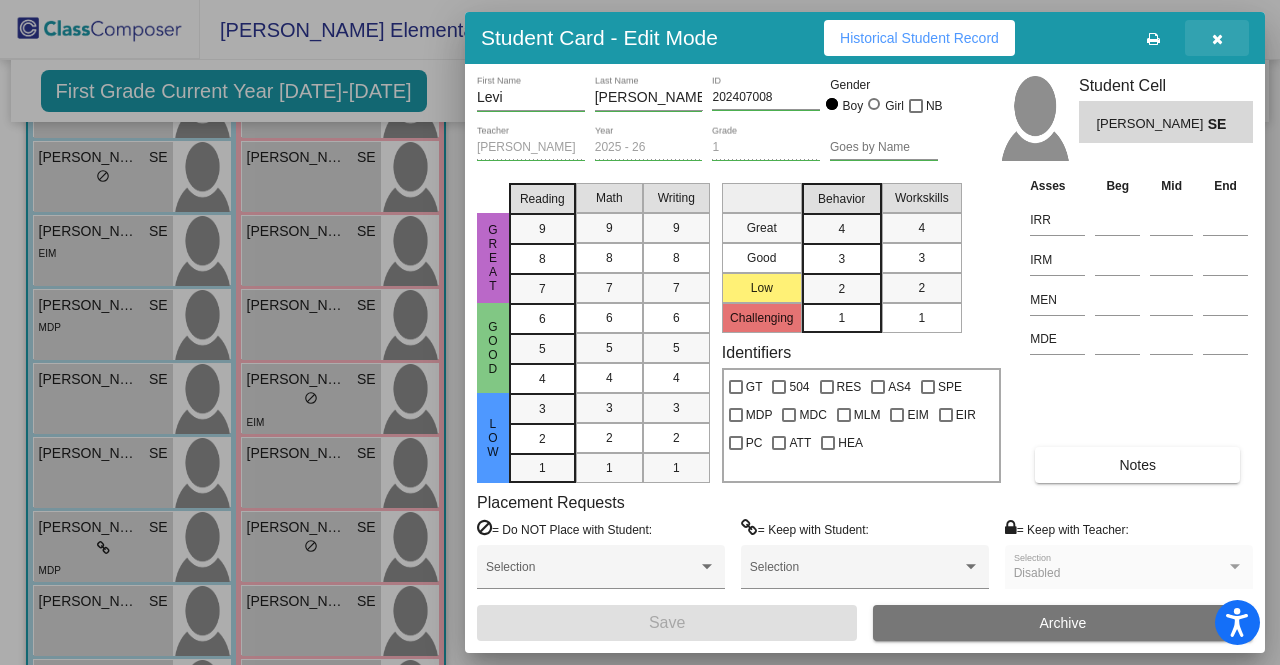 click at bounding box center [1217, 39] 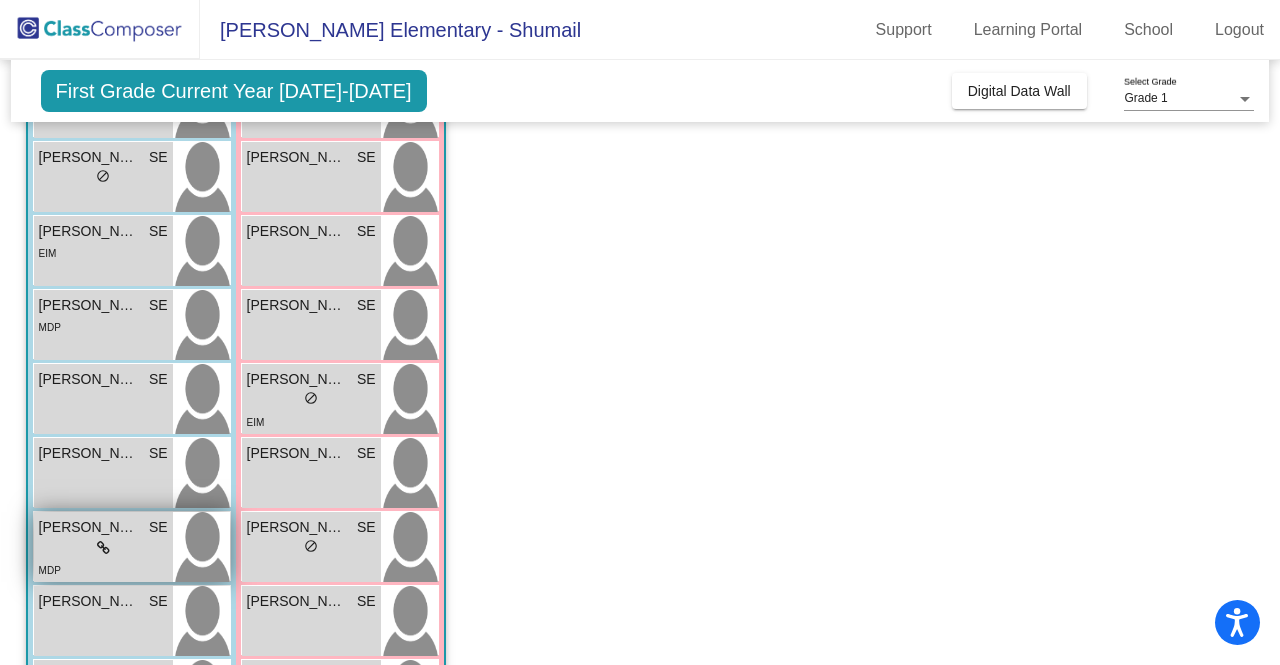 click on "Omar García" at bounding box center (89, 527) 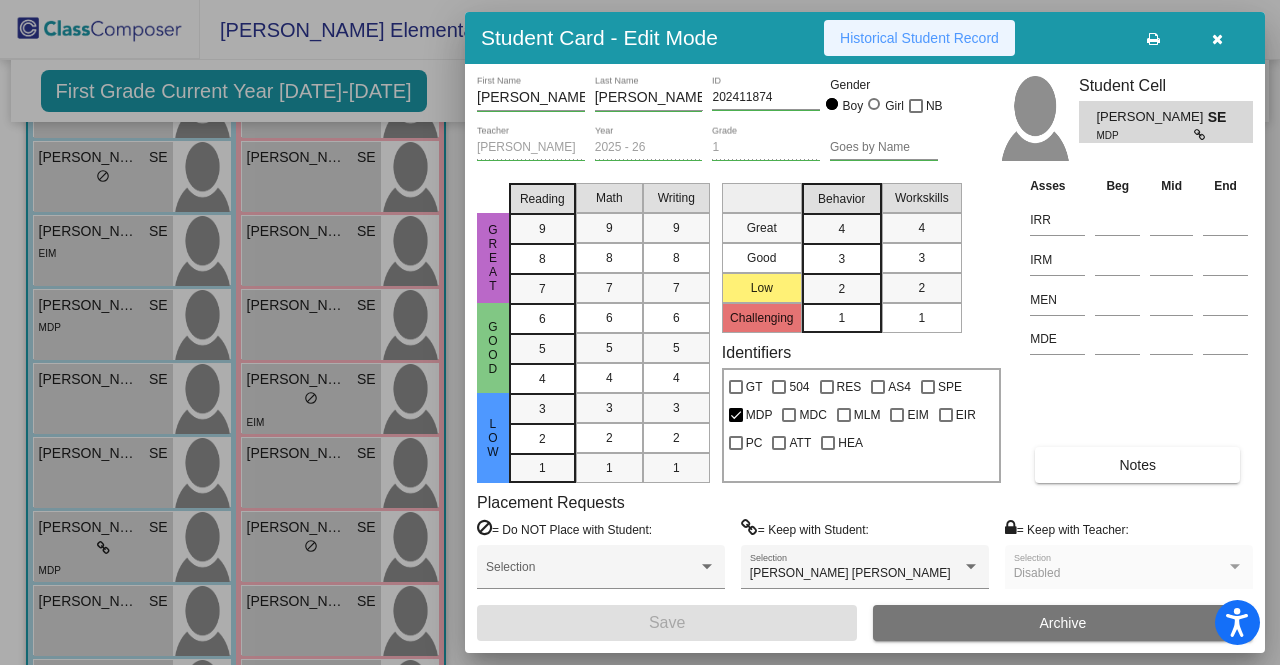 click on "Historical Student Record" at bounding box center [919, 38] 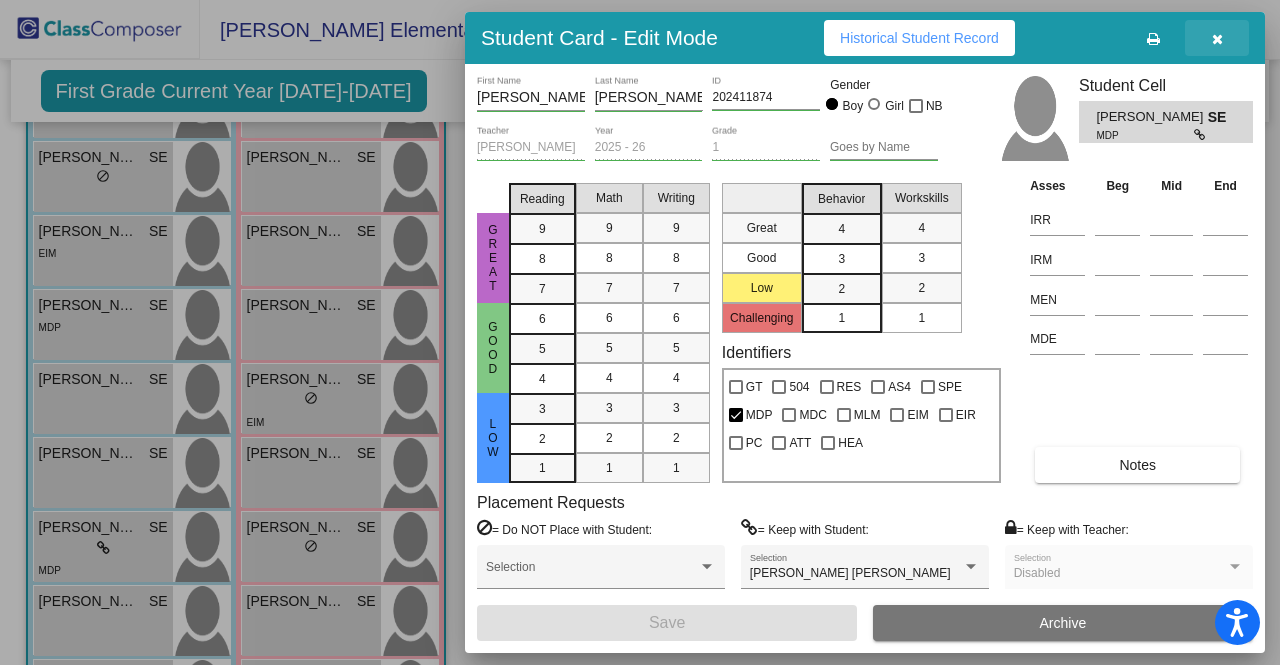 click at bounding box center [1217, 39] 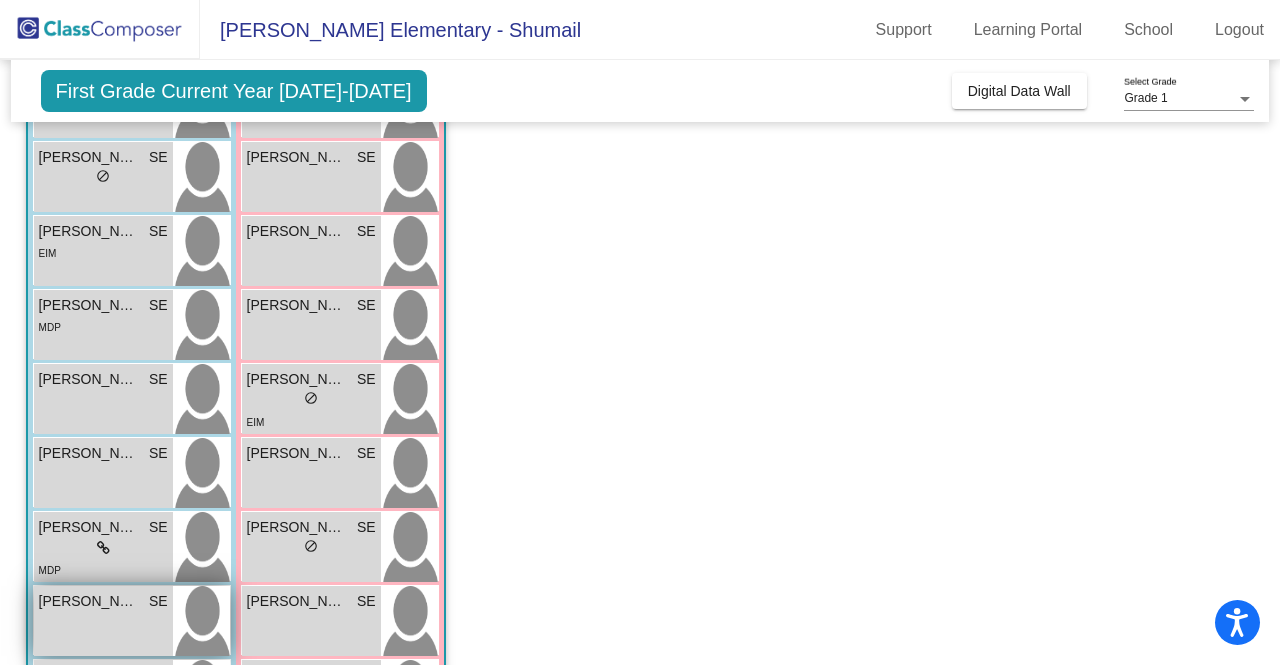 click on "Ronald Nolberto" at bounding box center [89, 601] 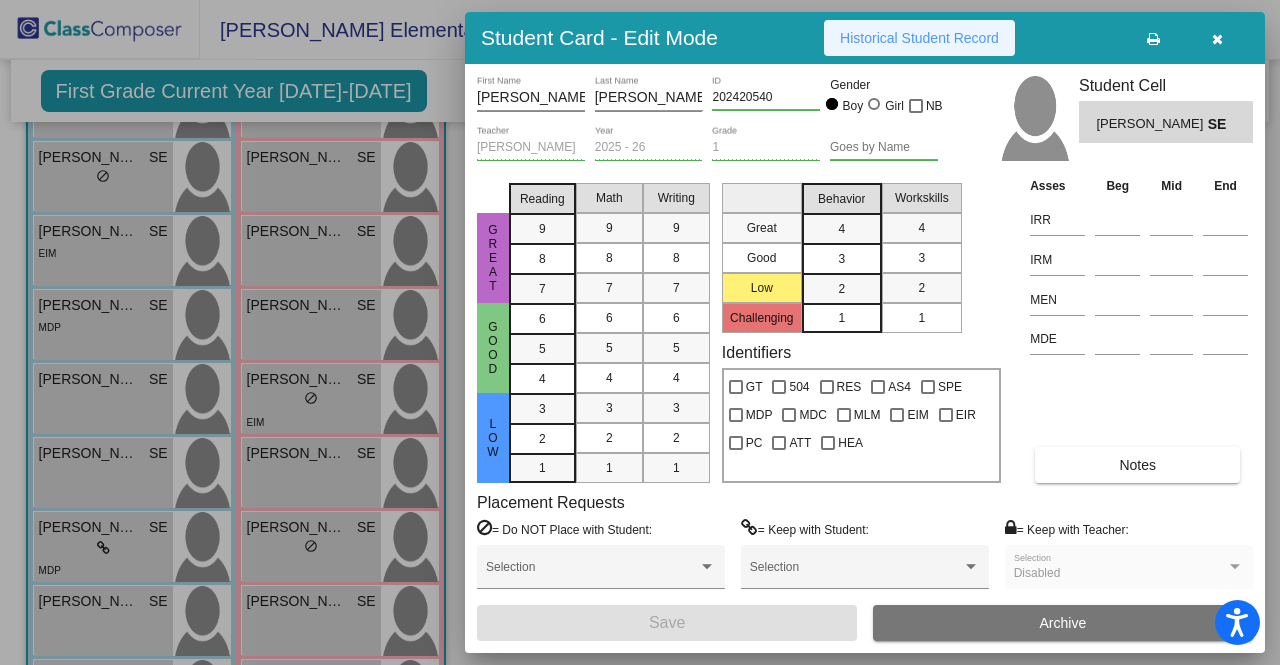 click on "Historical Student Record" at bounding box center (919, 38) 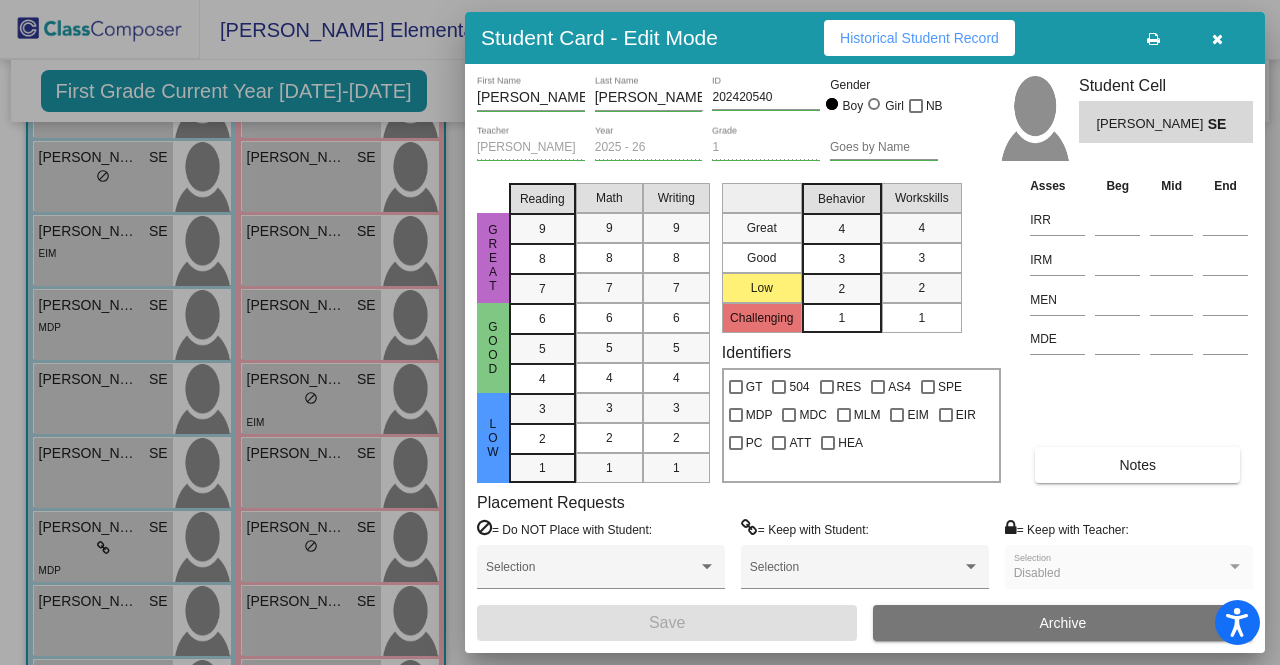 click at bounding box center [1217, 39] 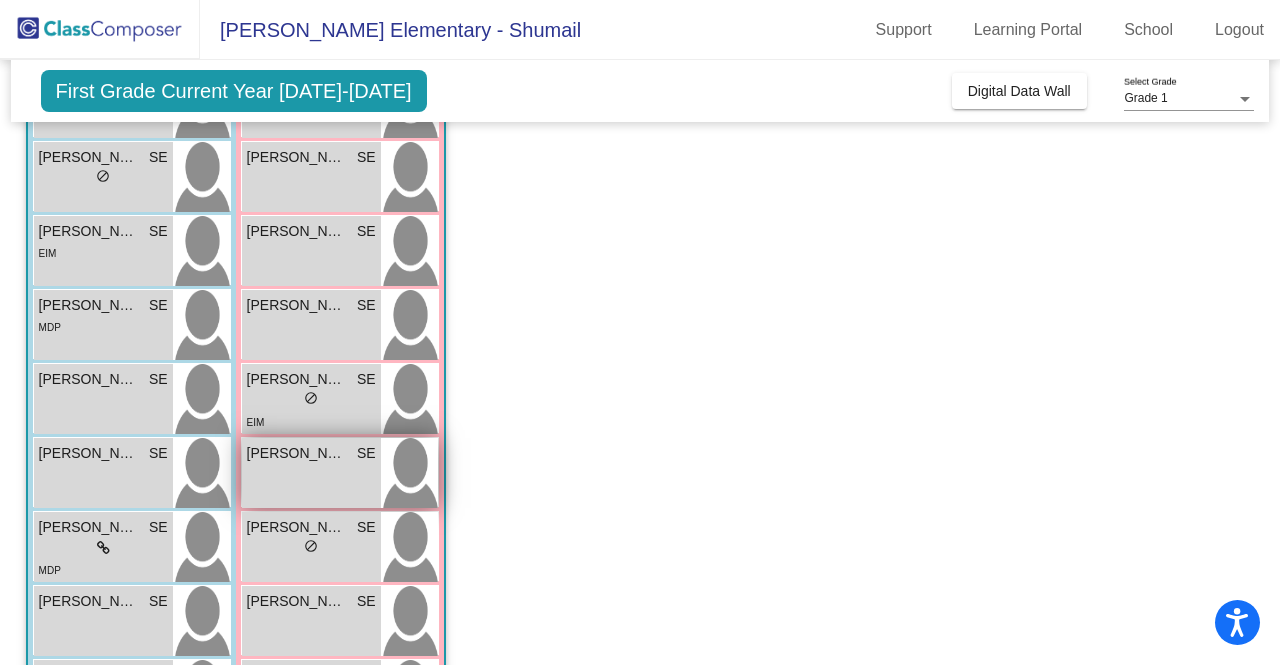 scroll, scrollTop: 500, scrollLeft: 0, axis: vertical 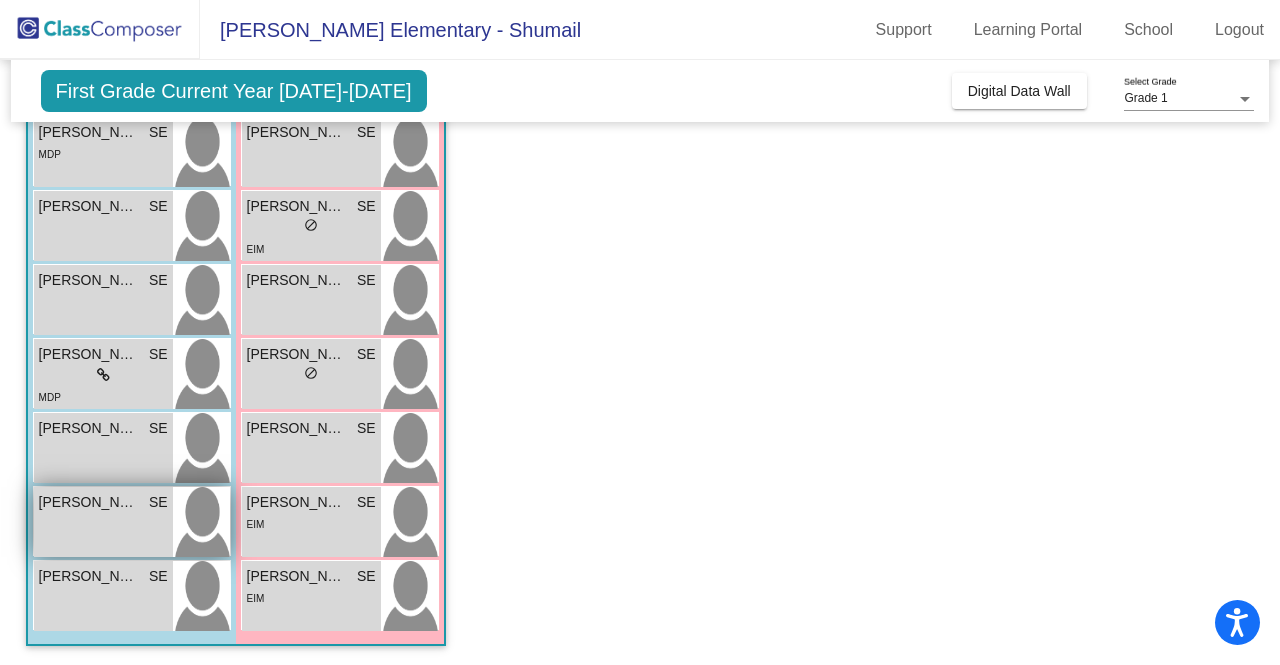 click on "Wyatt Heaps" at bounding box center [89, 502] 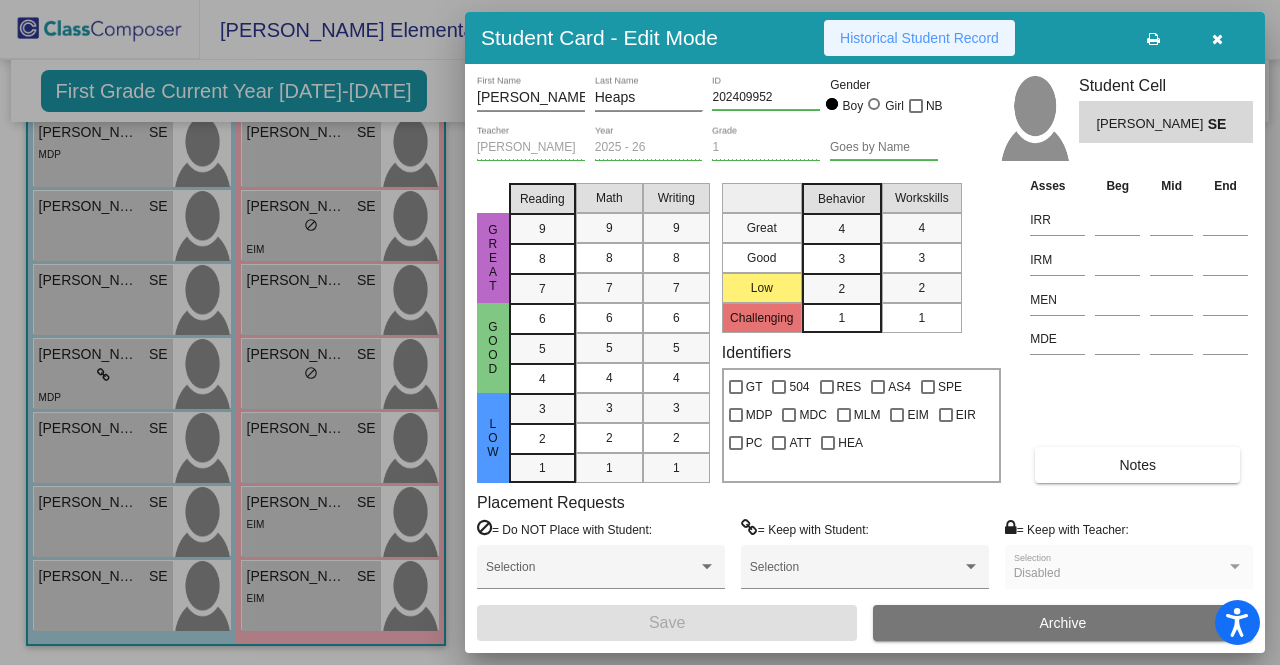 click on "Historical Student Record" at bounding box center (919, 38) 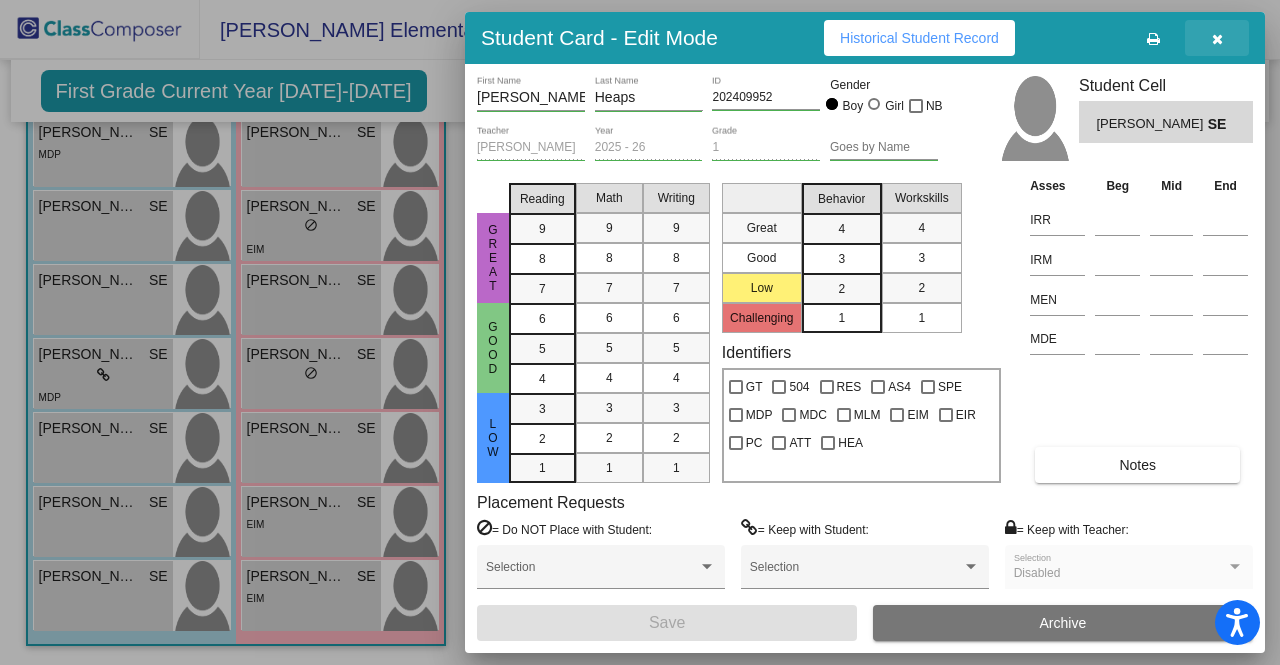 click at bounding box center (1217, 39) 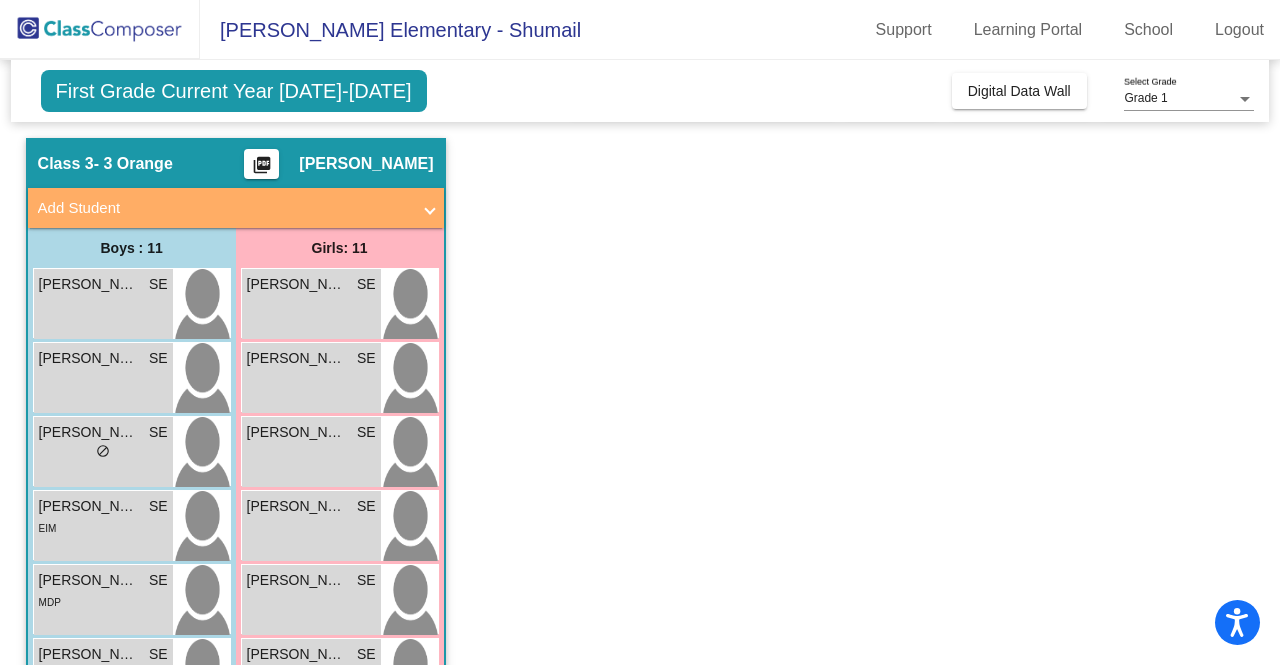 scroll, scrollTop: 78, scrollLeft: 0, axis: vertical 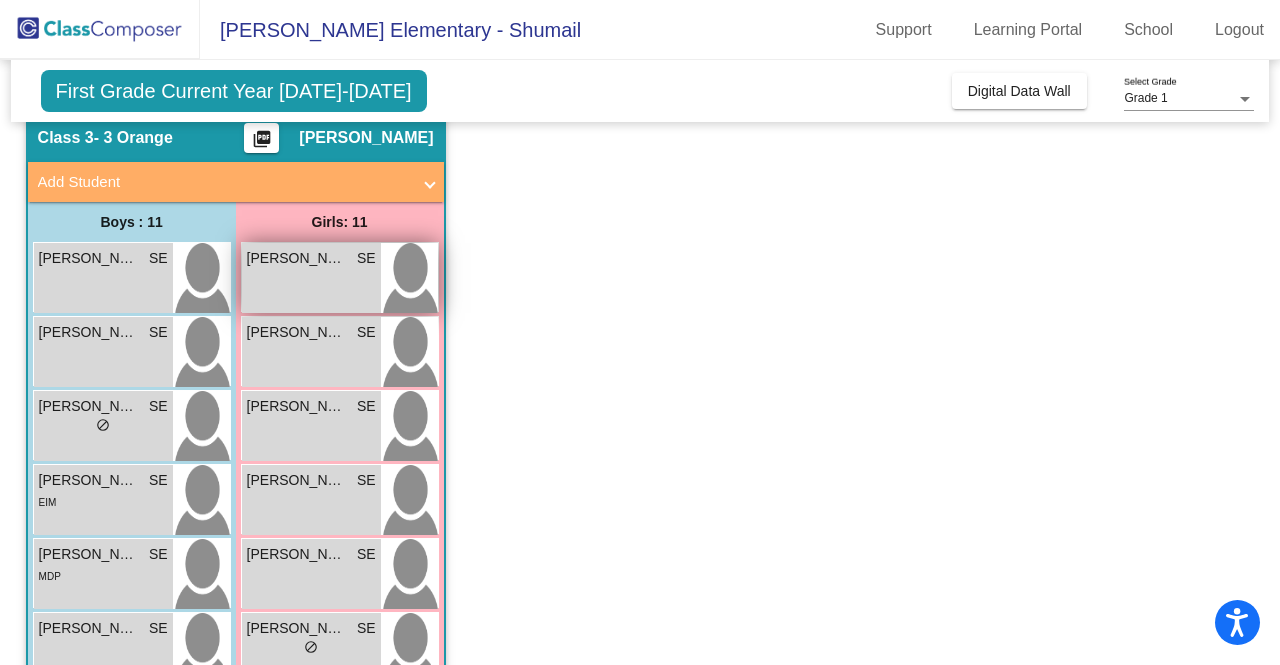 click on "Adalyn Goddard" at bounding box center (297, 258) 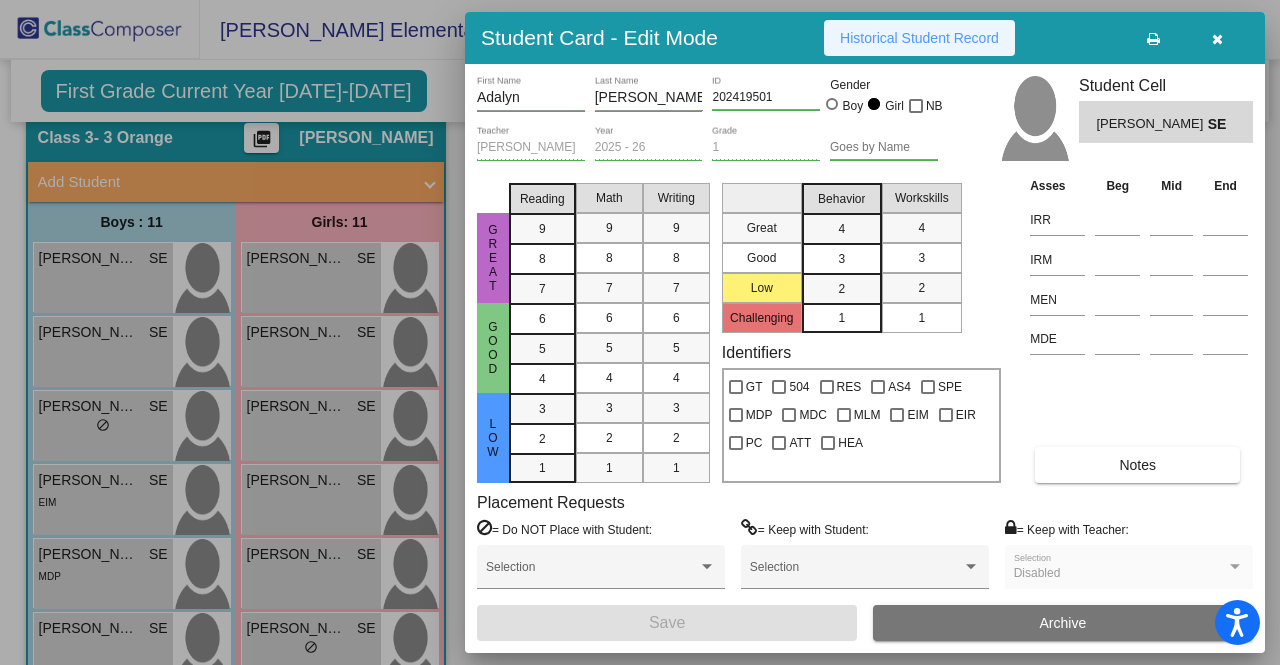 click on "Historical Student Record" at bounding box center (919, 38) 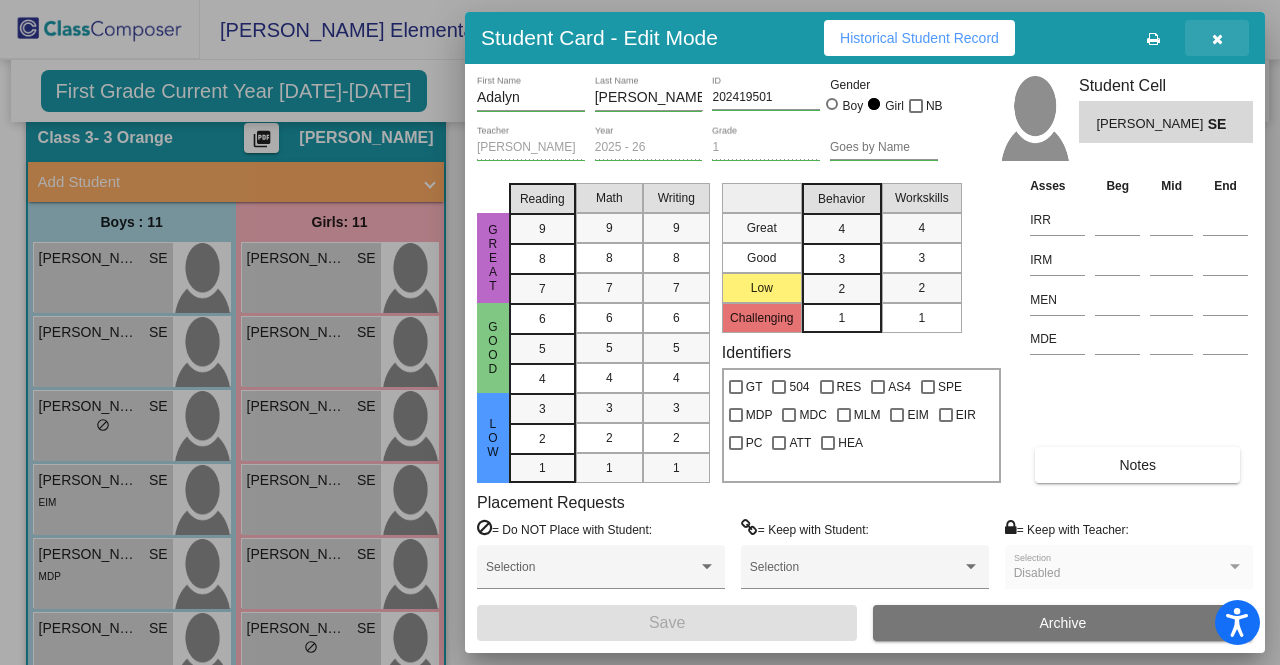 click at bounding box center [1217, 39] 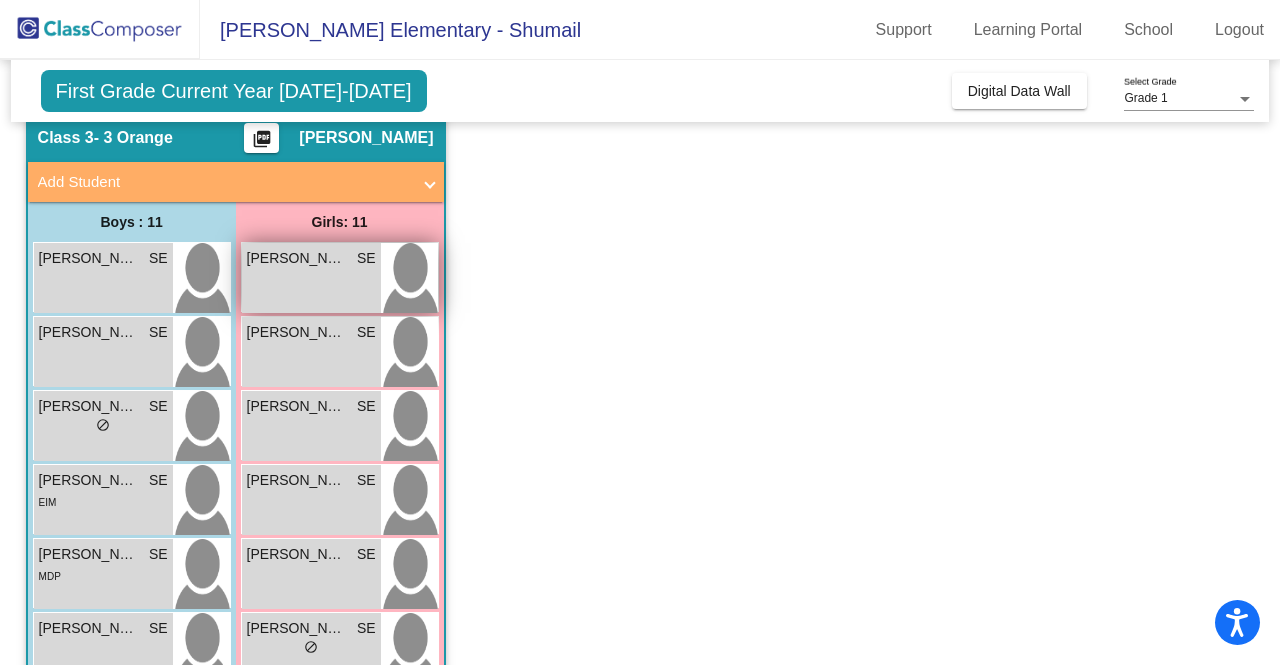 click on "Adalyn Goddard SE lock do_not_disturb_alt" at bounding box center [311, 278] 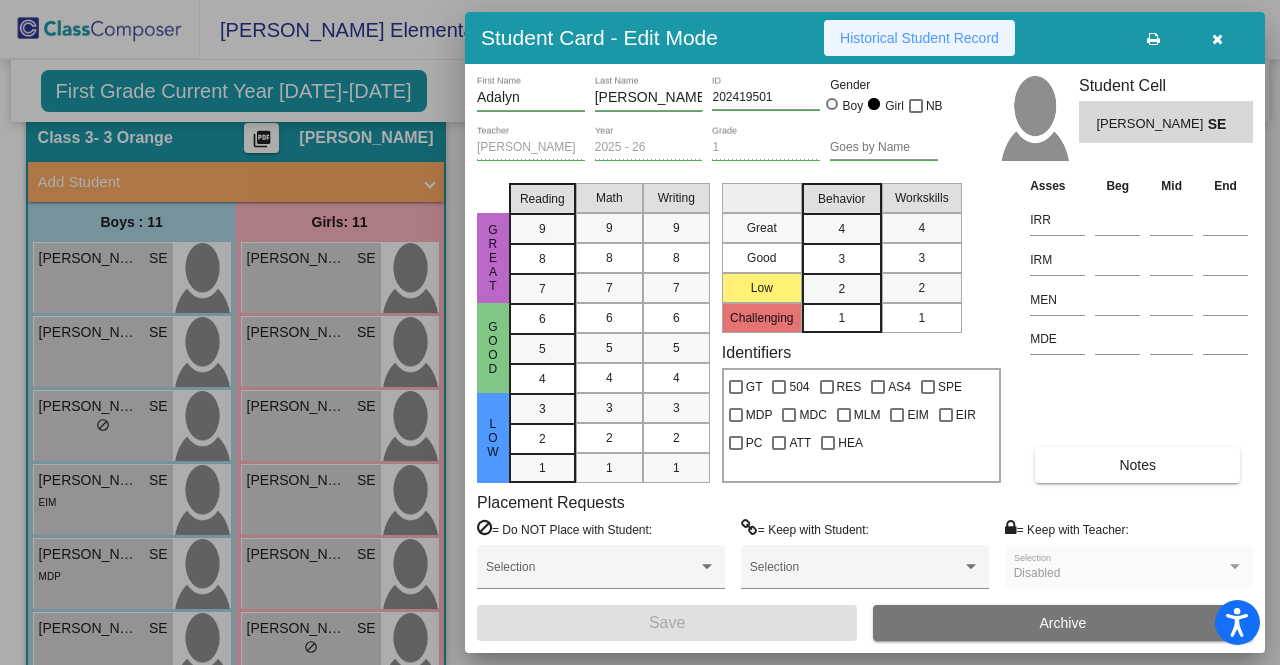 click on "Historical Student Record" at bounding box center (919, 38) 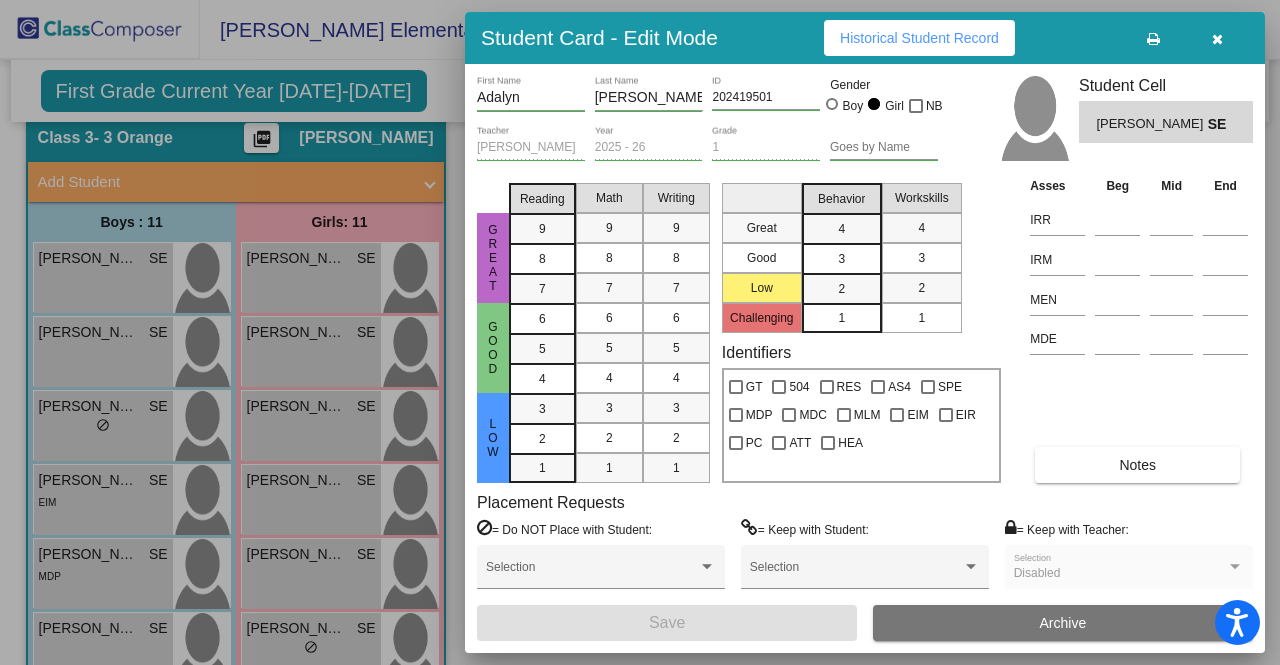 click at bounding box center [640, 332] 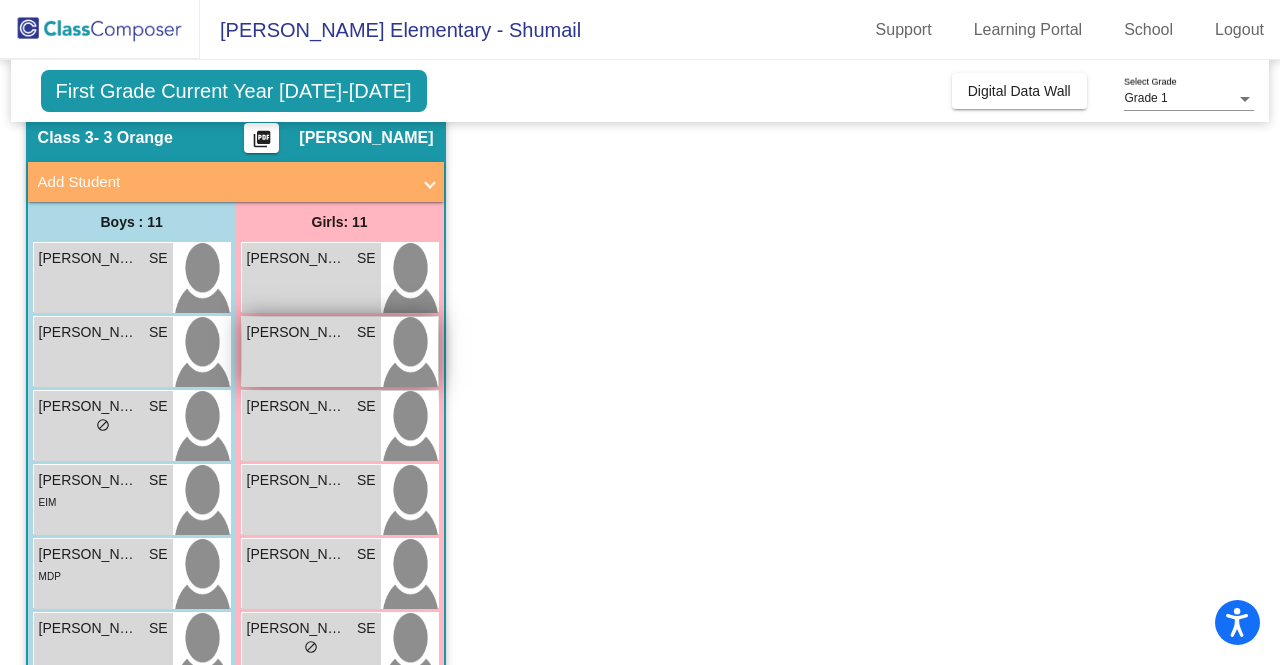 drag, startPoint x: 300, startPoint y: 330, endPoint x: 289, endPoint y: 331, distance: 11.045361 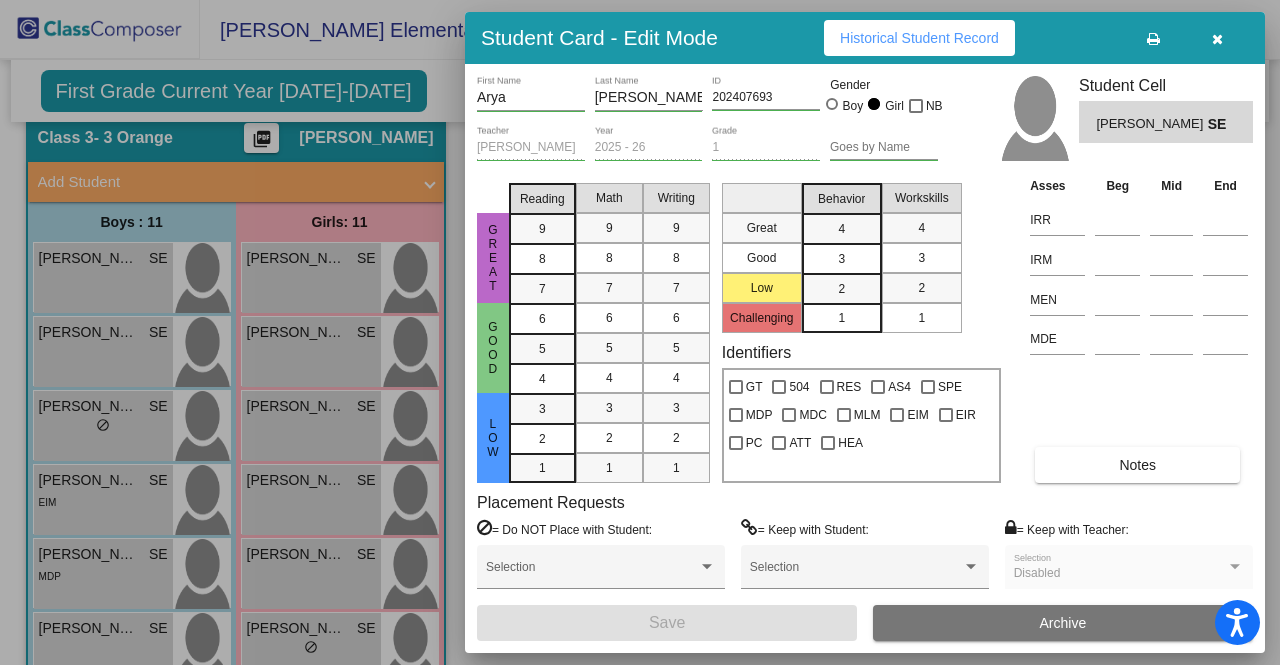 click on "Historical Student Record" at bounding box center (919, 38) 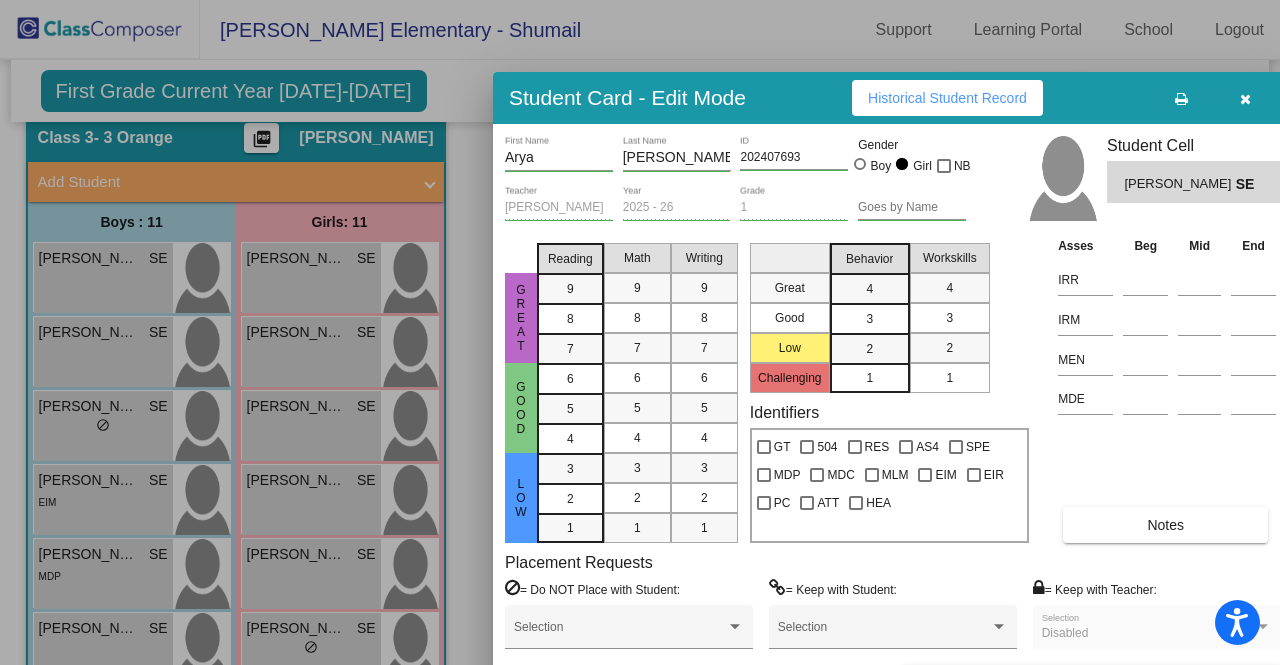 click on "Historical Student Record" at bounding box center [947, 98] 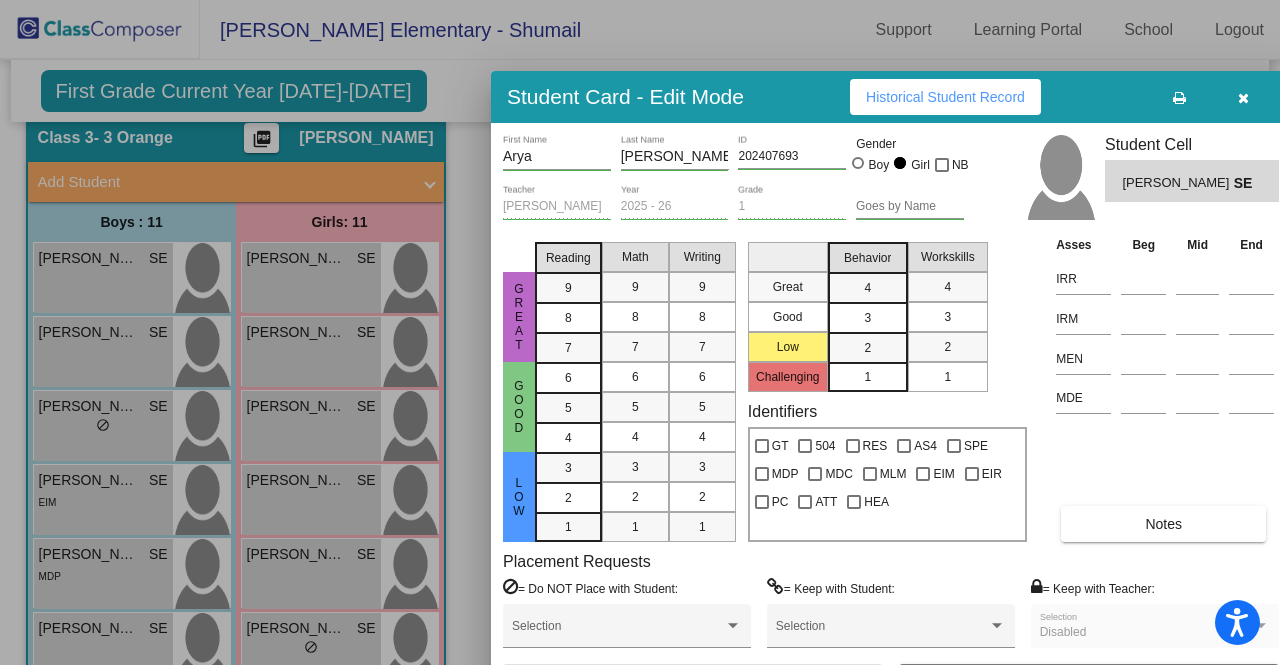 click at bounding box center (1243, 97) 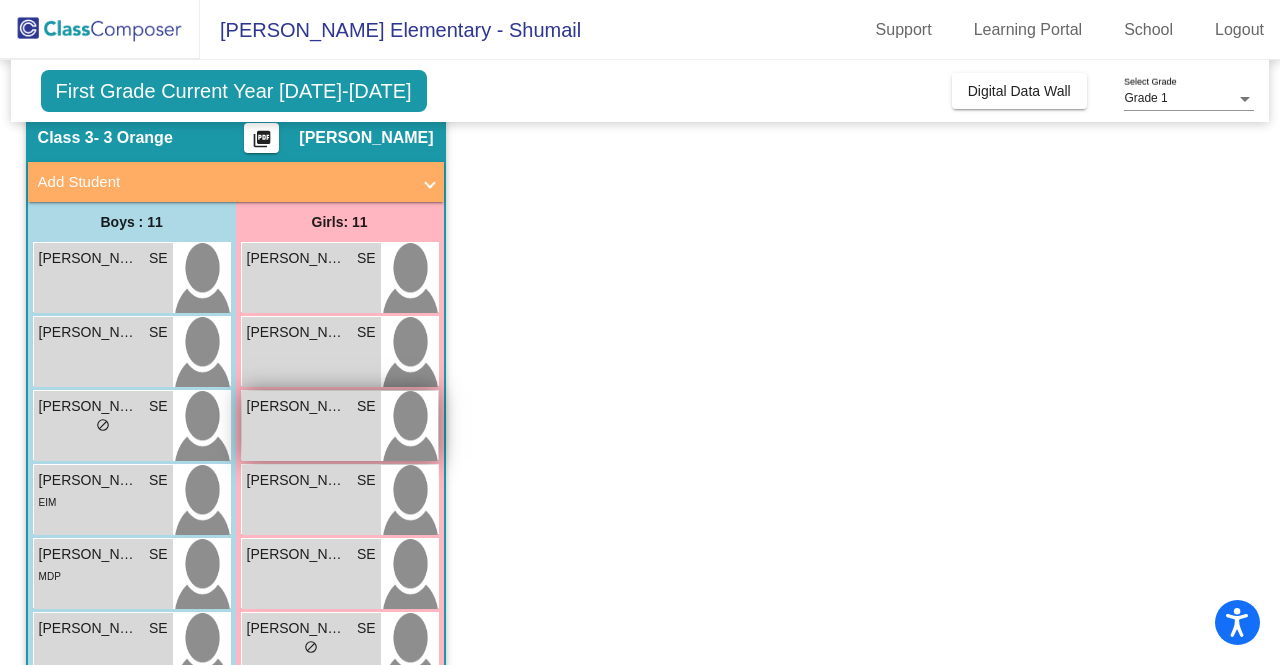 click on "Atiya Willis" at bounding box center [297, 406] 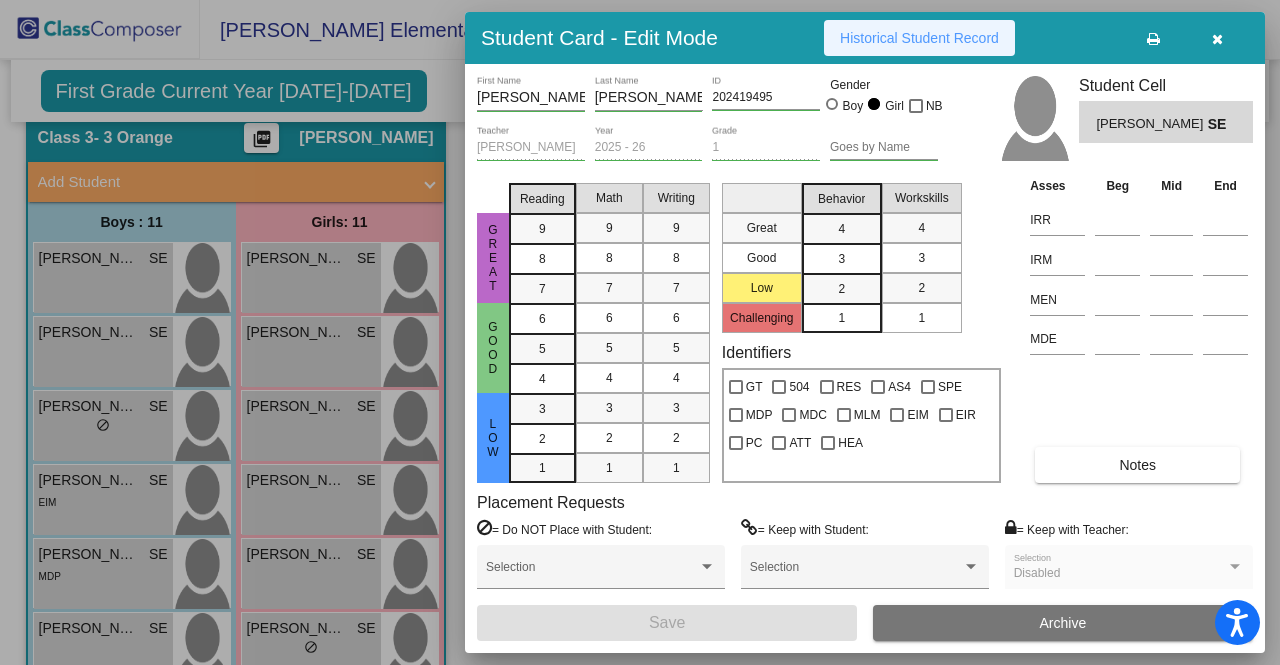 click on "Historical Student Record" at bounding box center [919, 38] 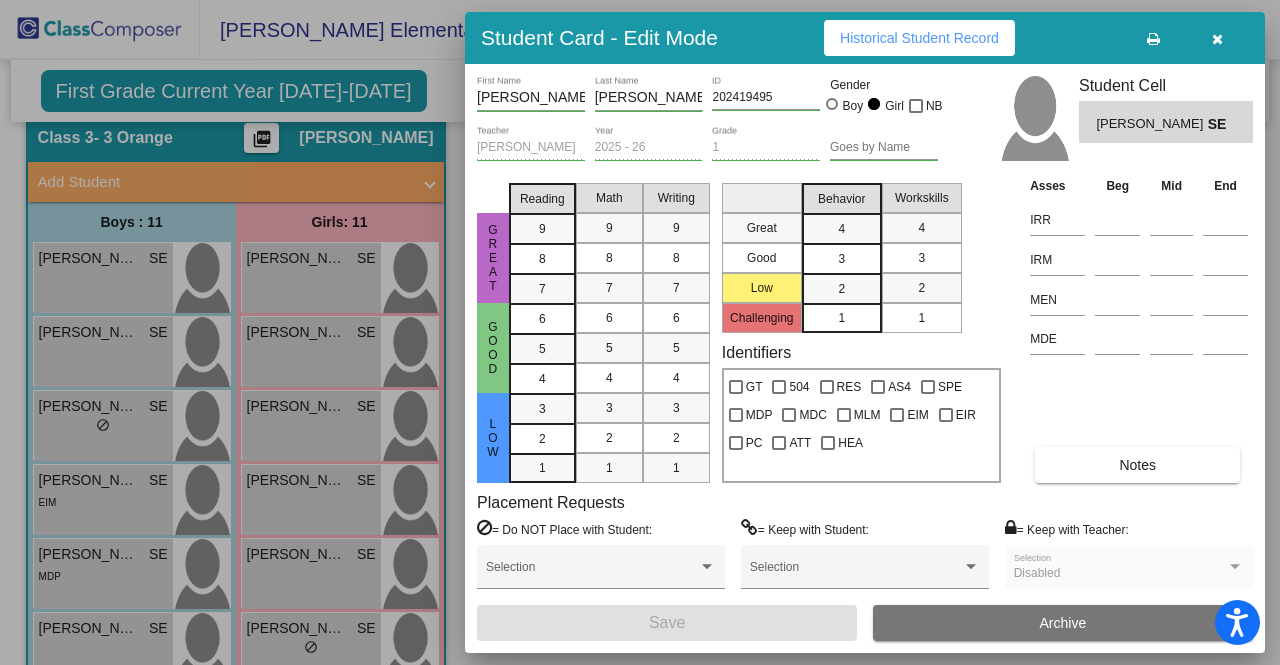 click at bounding box center (1217, 39) 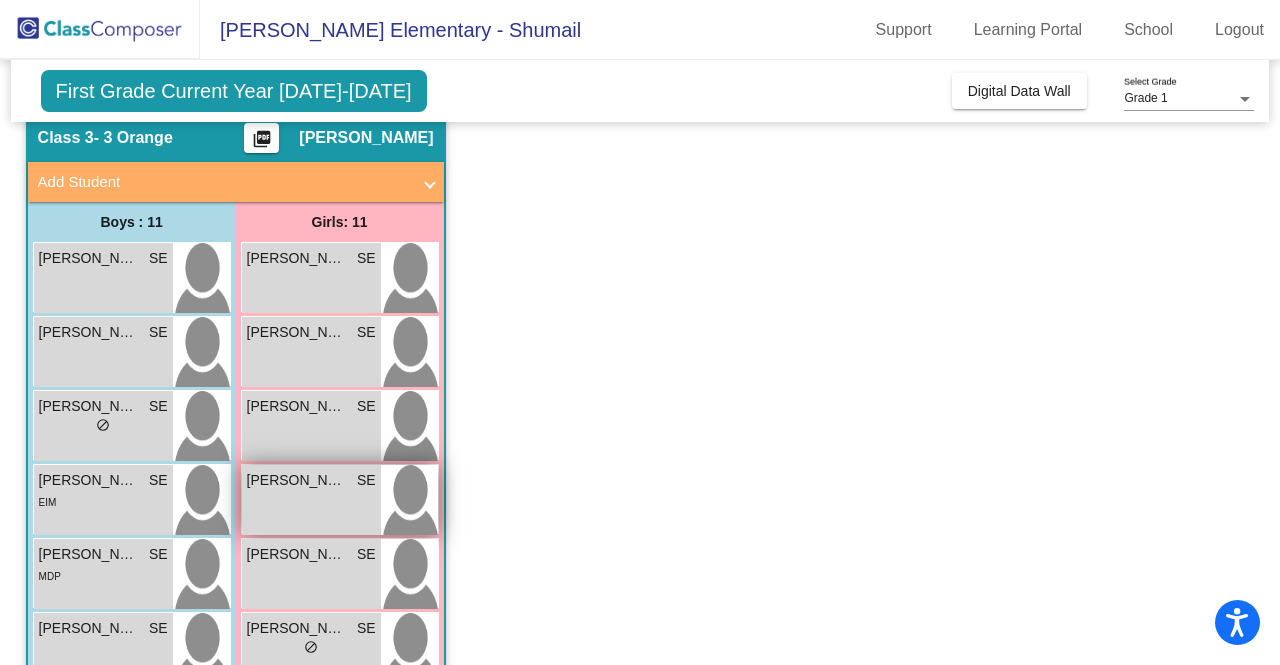 click on "Ava Bernadel" at bounding box center [297, 480] 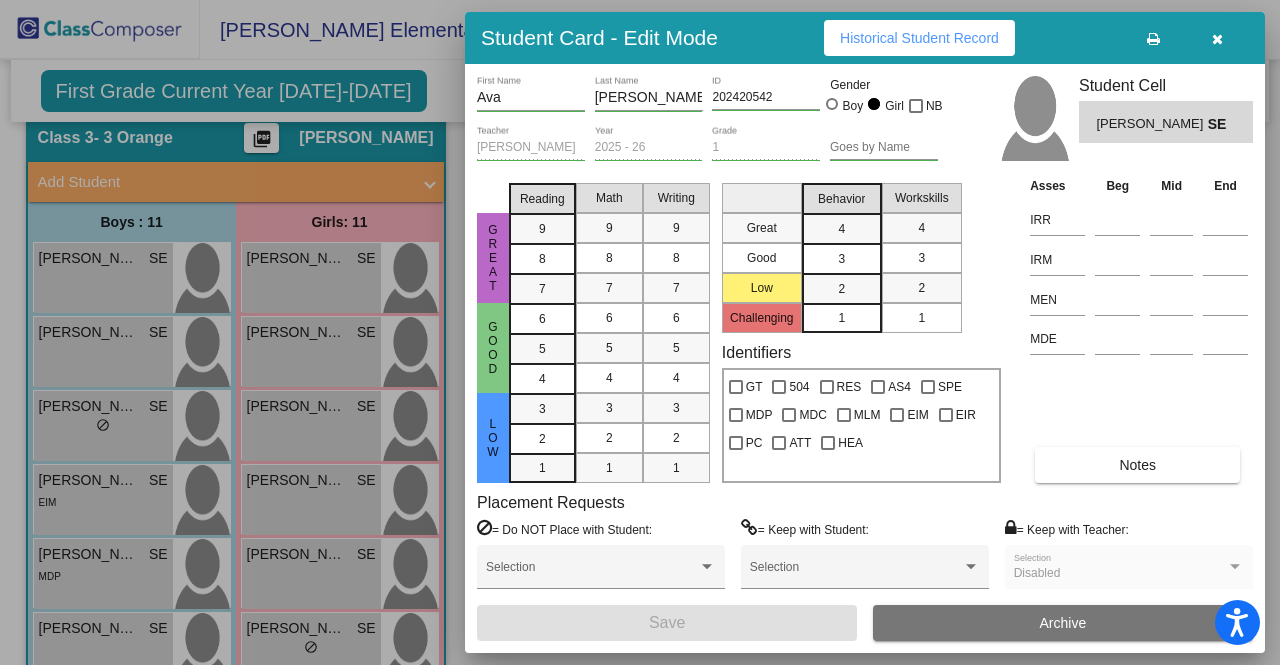 click on "Historical Student Record" at bounding box center [919, 38] 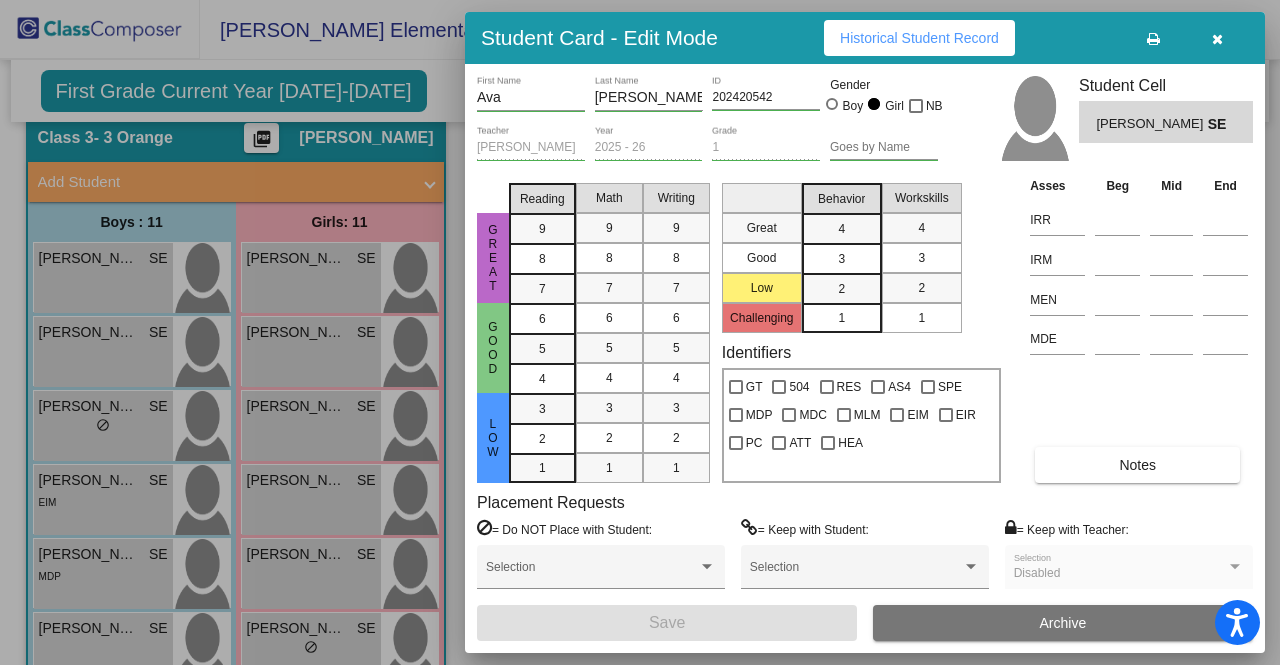 click at bounding box center (1217, 38) 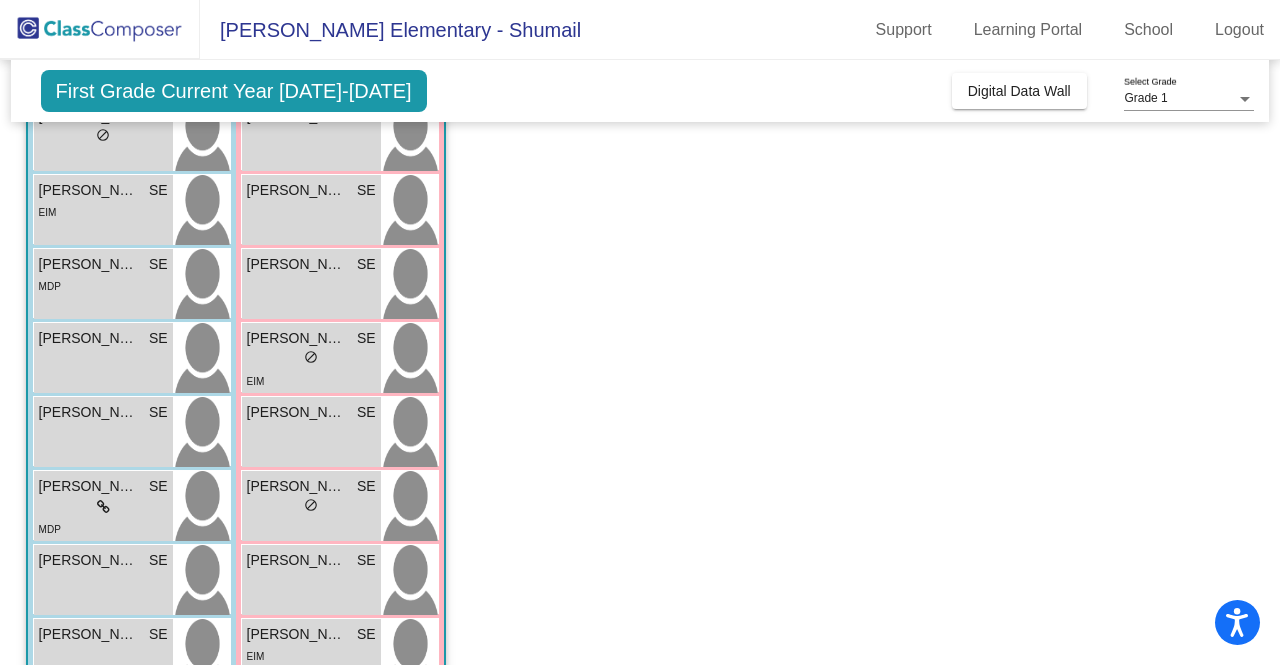 scroll, scrollTop: 356, scrollLeft: 0, axis: vertical 